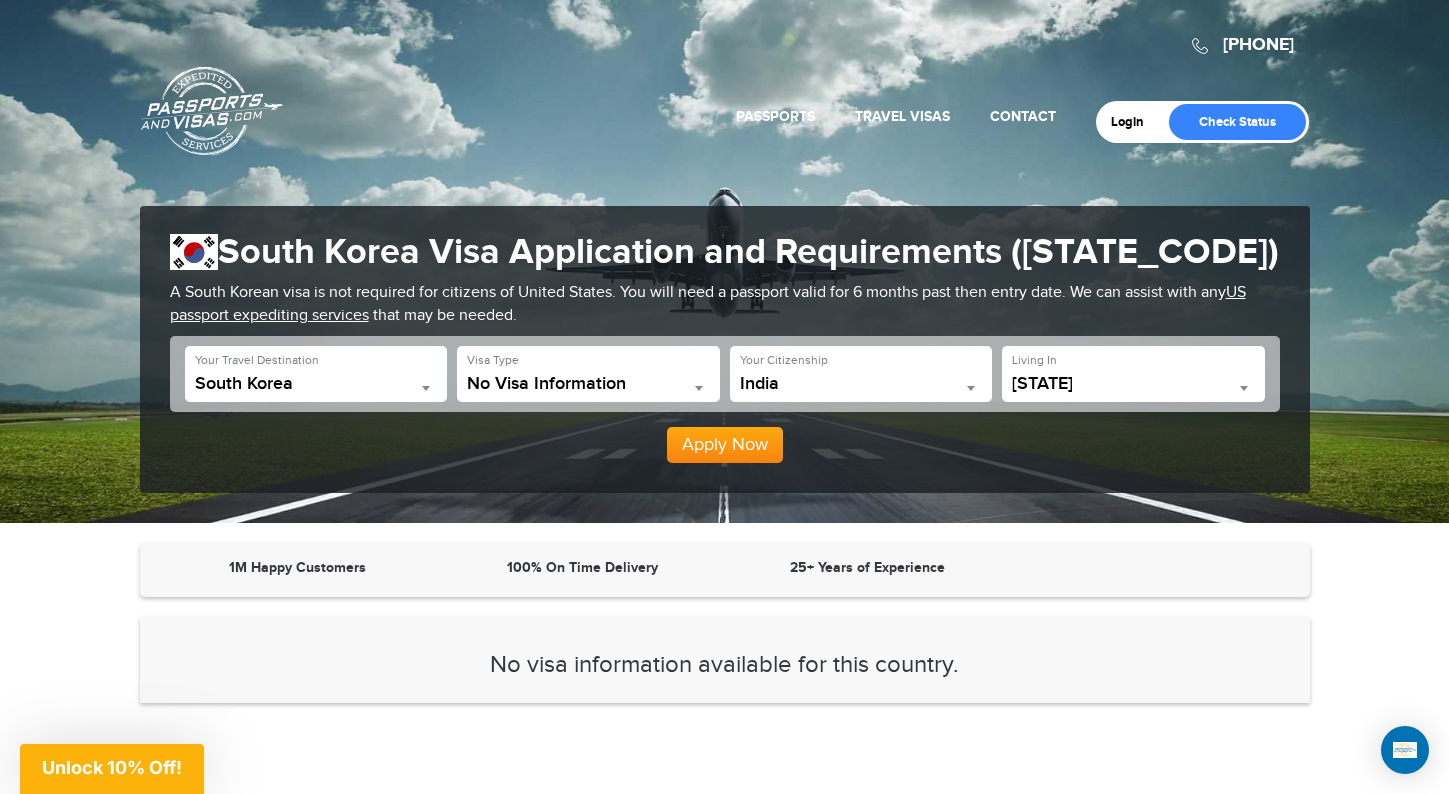 scroll, scrollTop: 0, scrollLeft: 0, axis: both 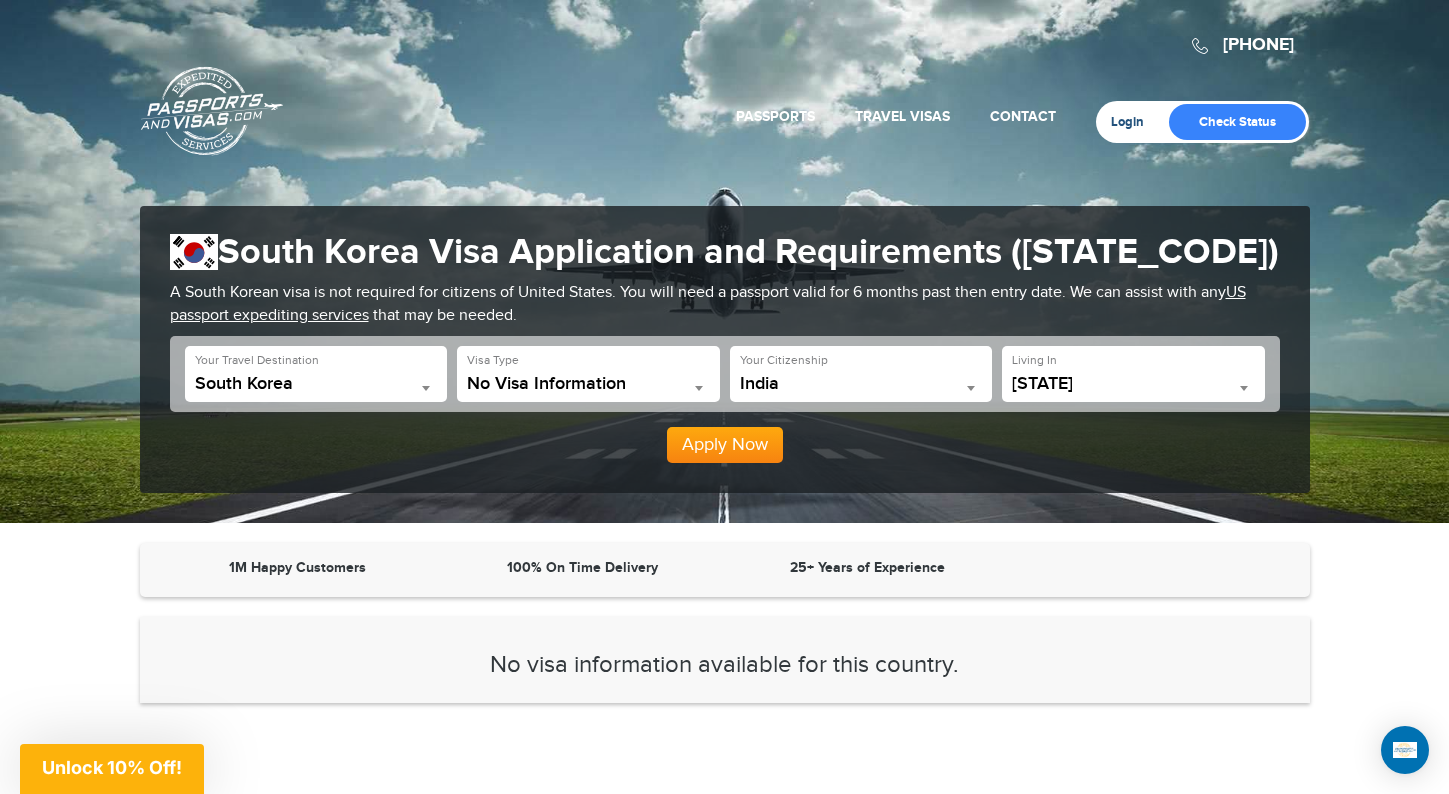 click on "Login" at bounding box center [1134, 122] 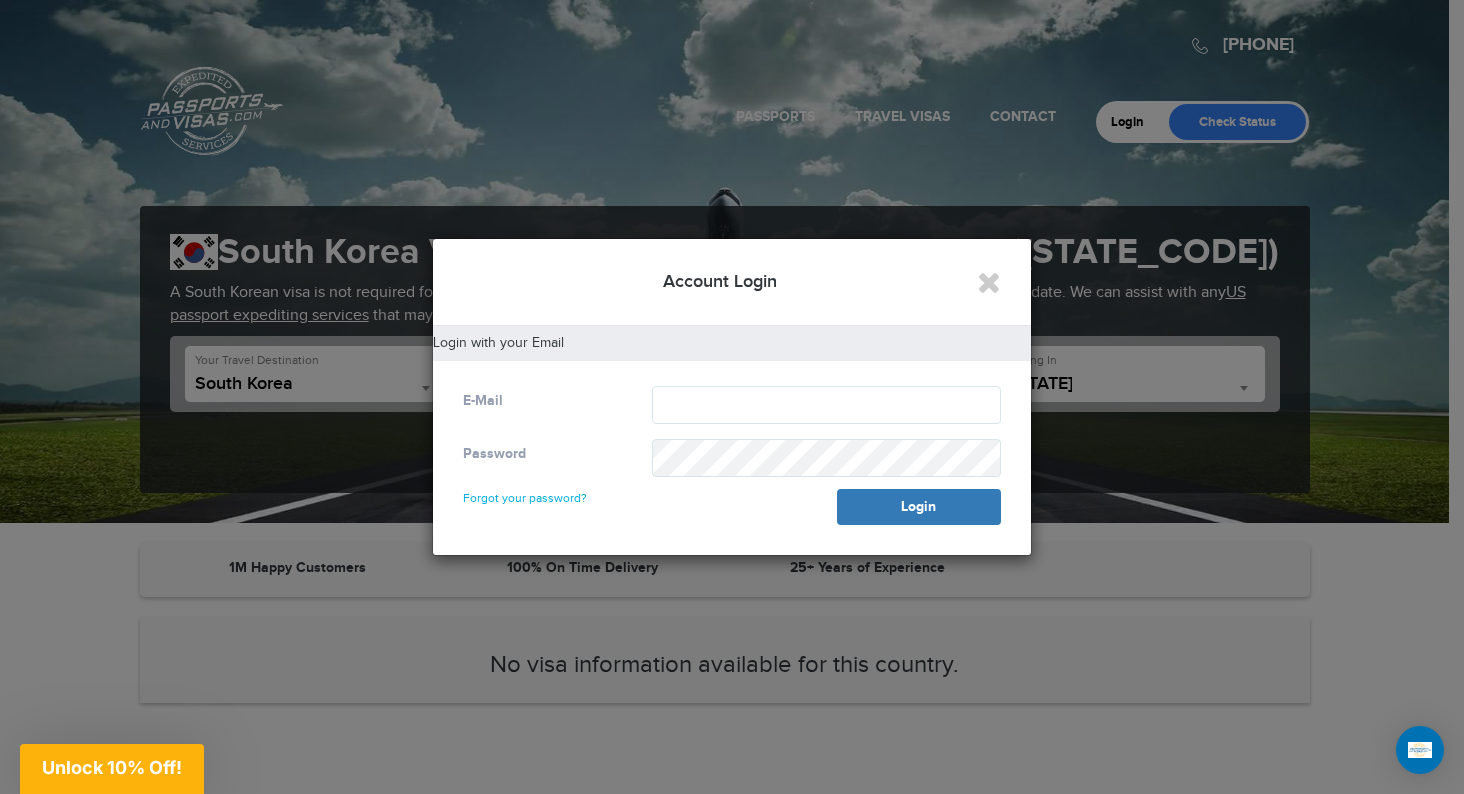 drag, startPoint x: 905, startPoint y: 271, endPoint x: 823, endPoint y: 285, distance: 83.18654 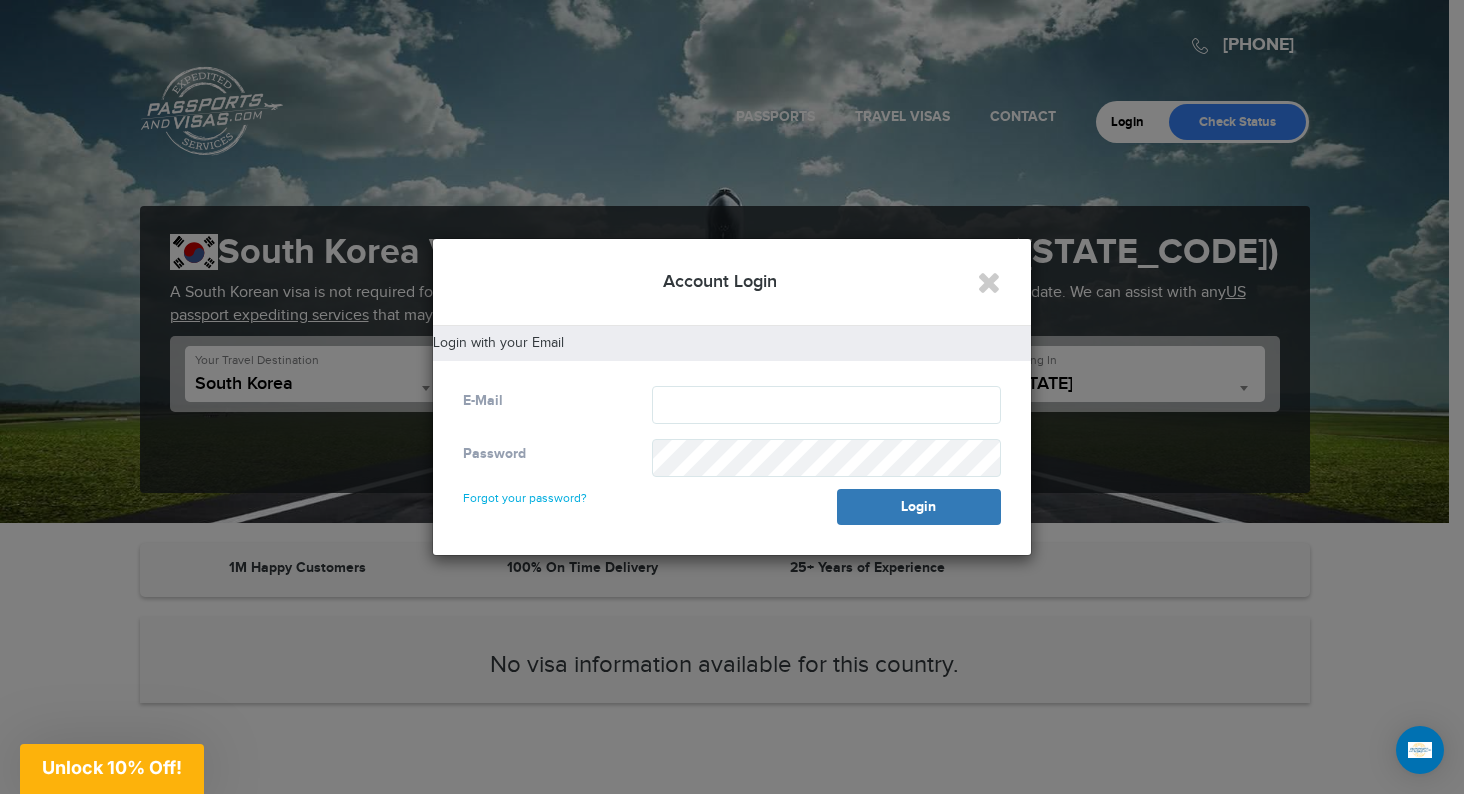 click on "Account Login" at bounding box center [732, 282] 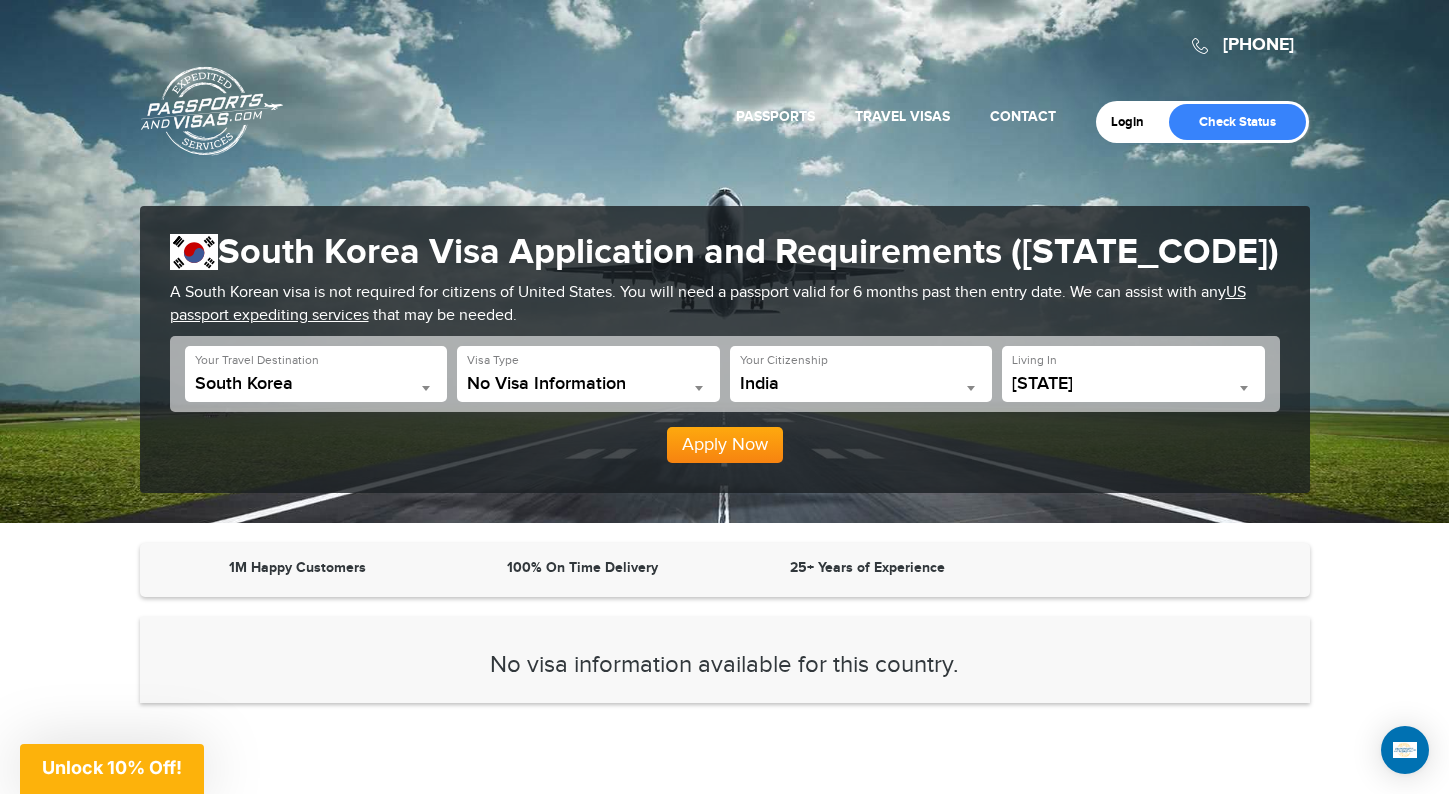 click on "720-650-0041
Passports & Visas.com
Login
Check Status
Passports
Passport Renewal
New Passport
Second Passport
Passport Name Change
Lost Passport
Contact" at bounding box center [724, 261] 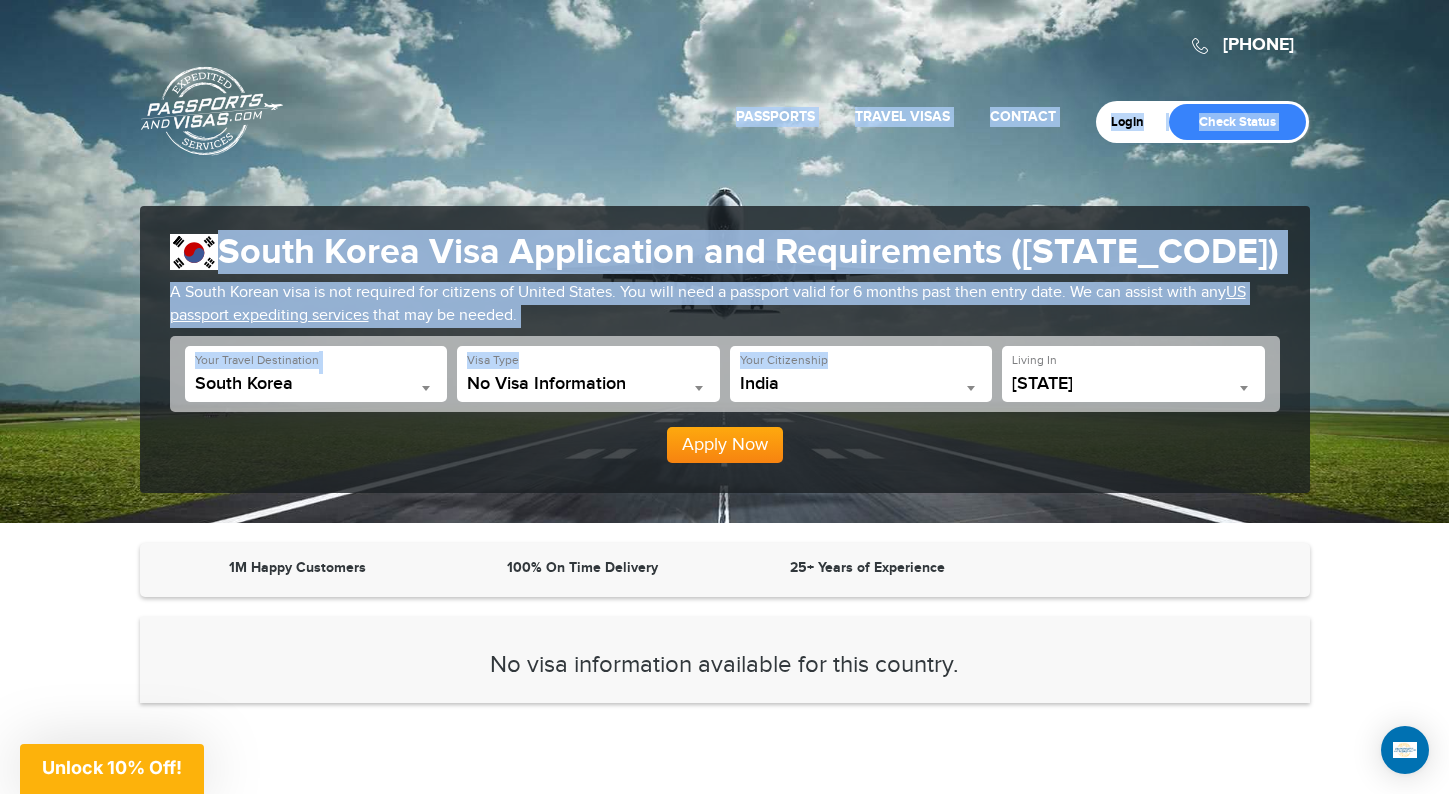 drag, startPoint x: 1106, startPoint y: 142, endPoint x: 831, endPoint y: 394, distance: 373 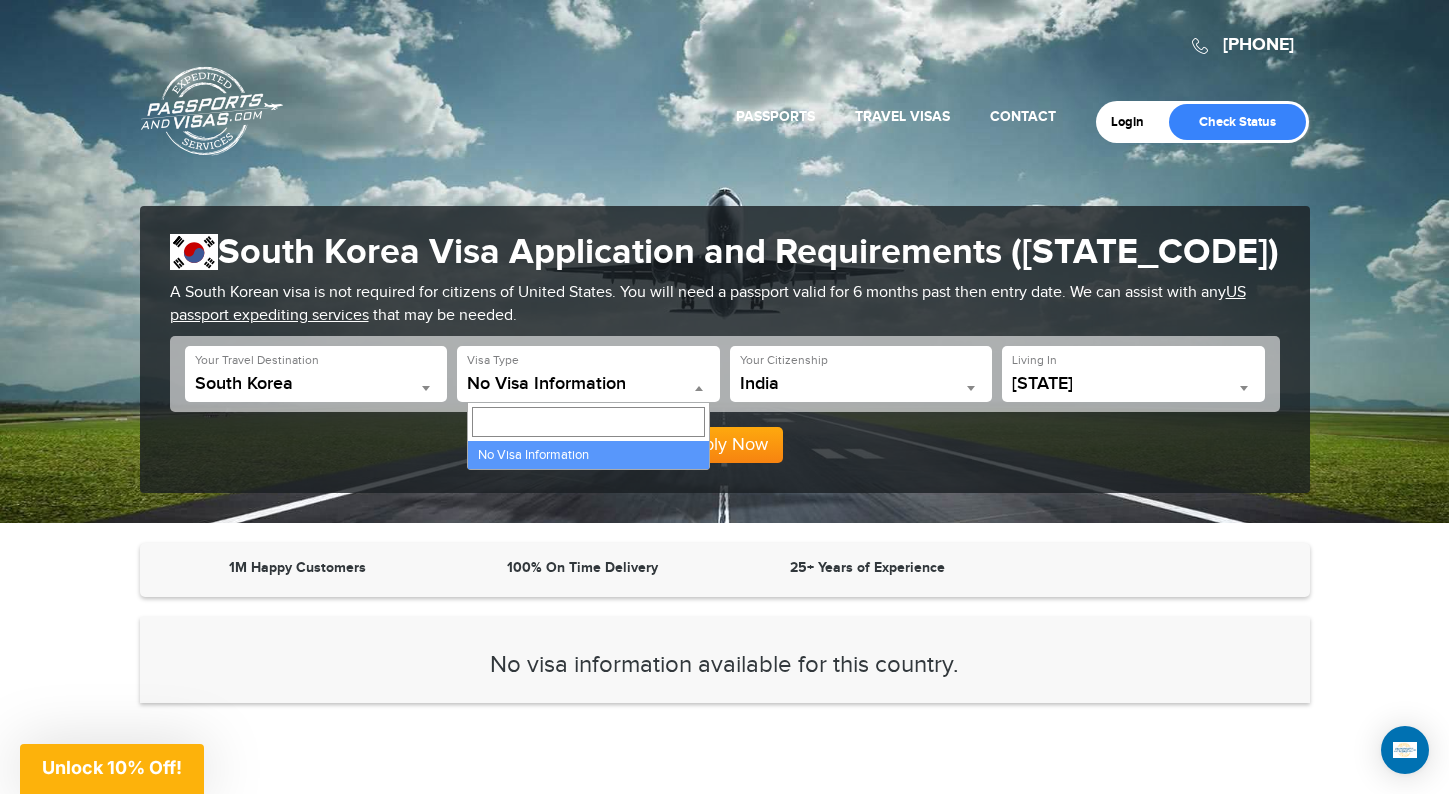 click at bounding box center (699, 388) 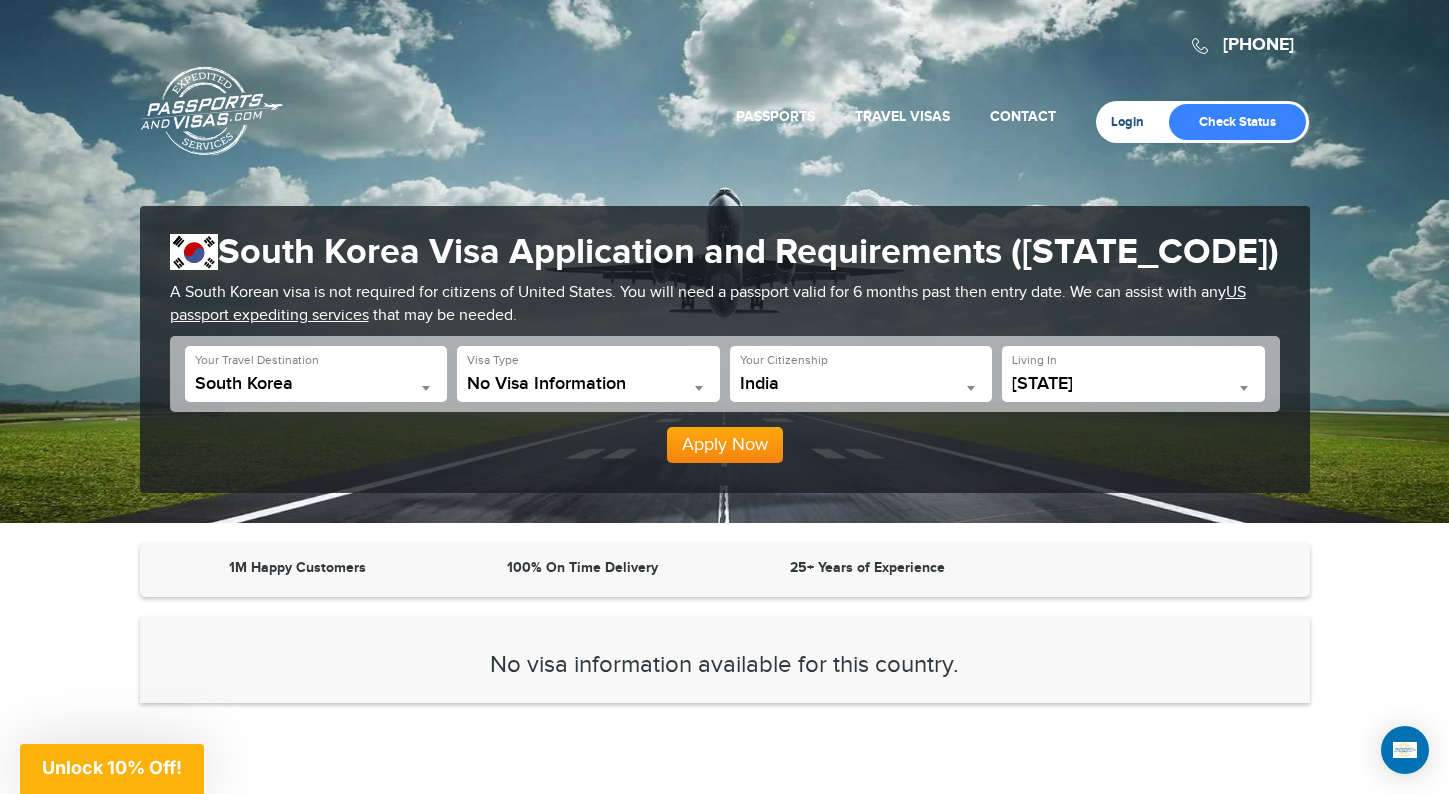 click on "Login" at bounding box center (1134, 122) 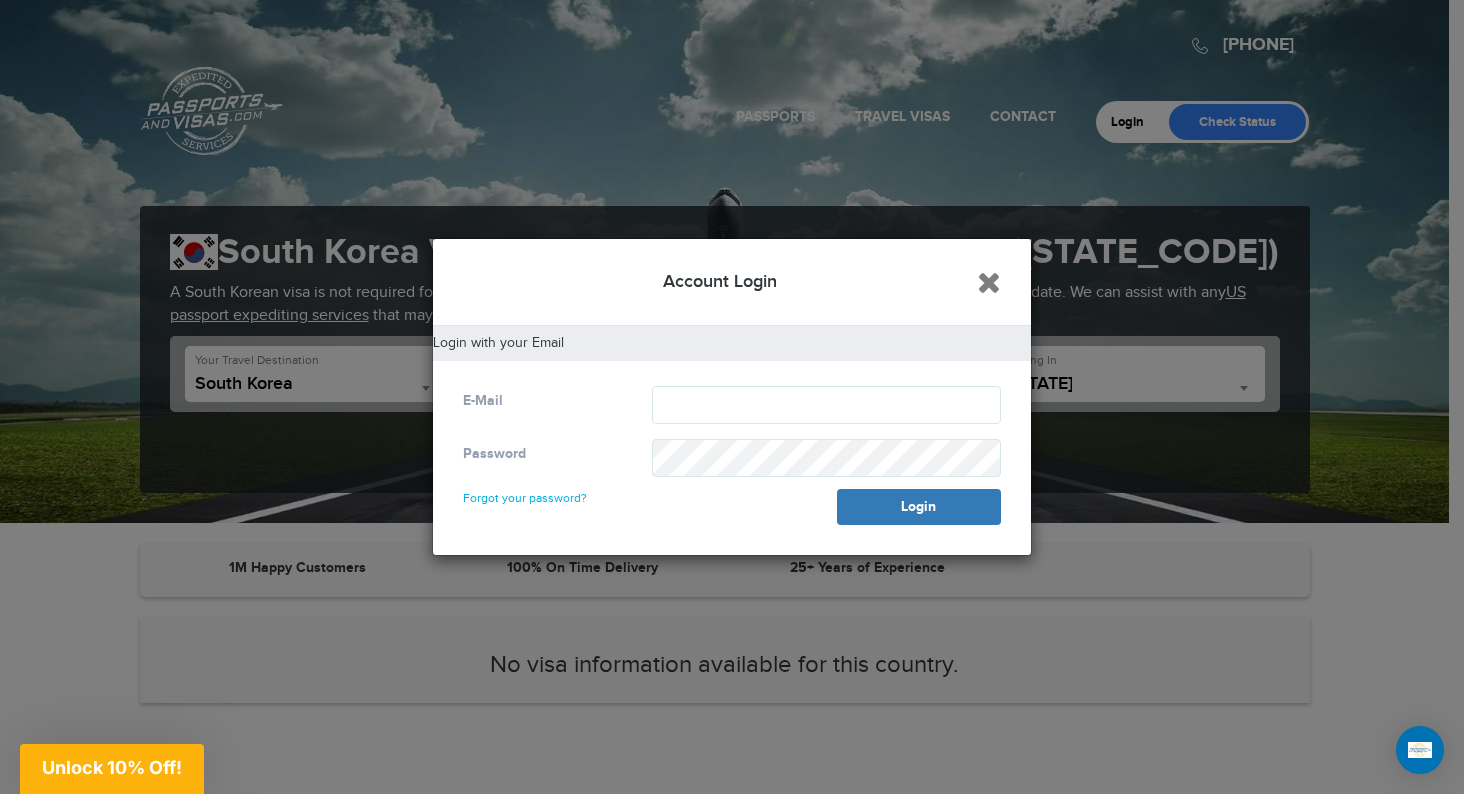 click at bounding box center (989, 282) 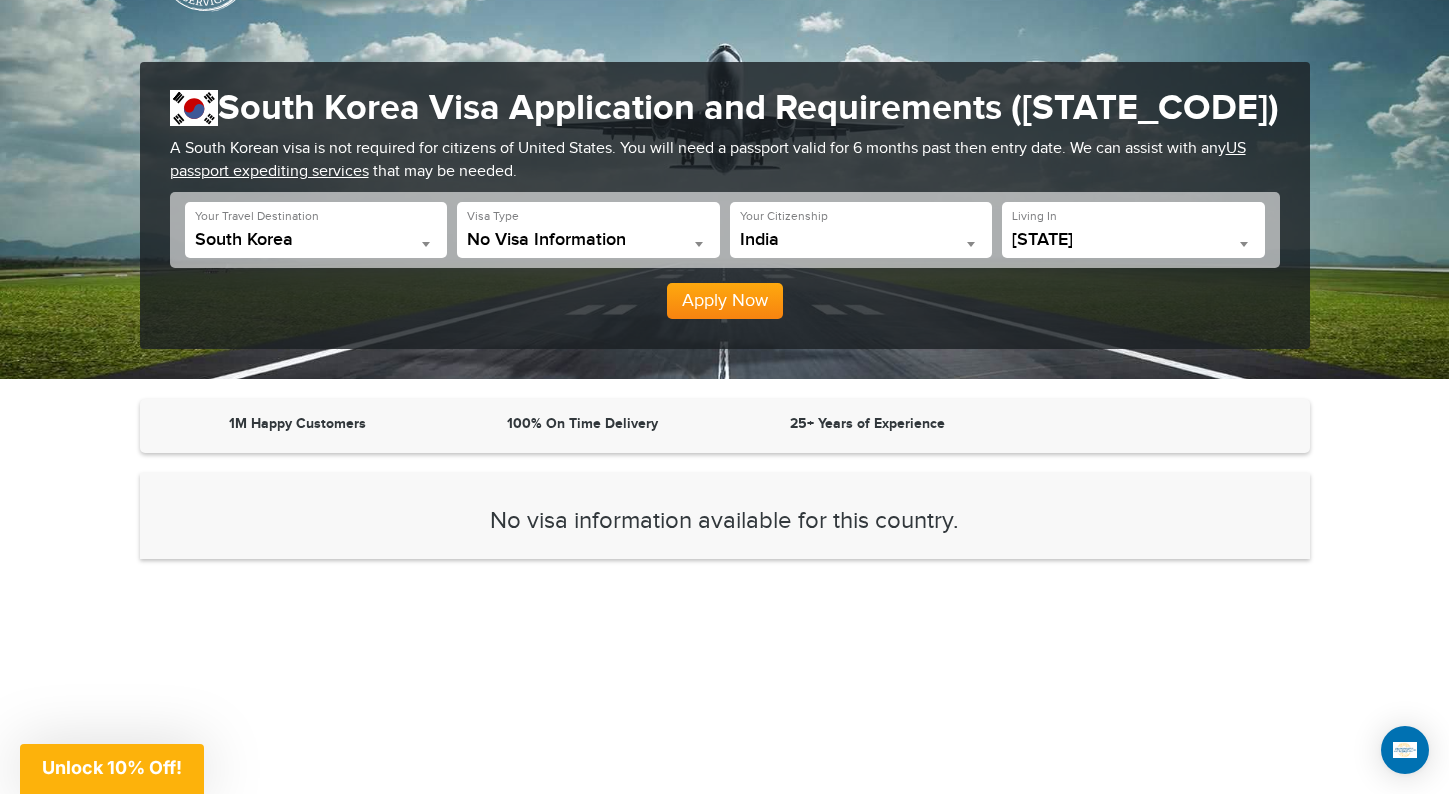 scroll, scrollTop: 0, scrollLeft: 0, axis: both 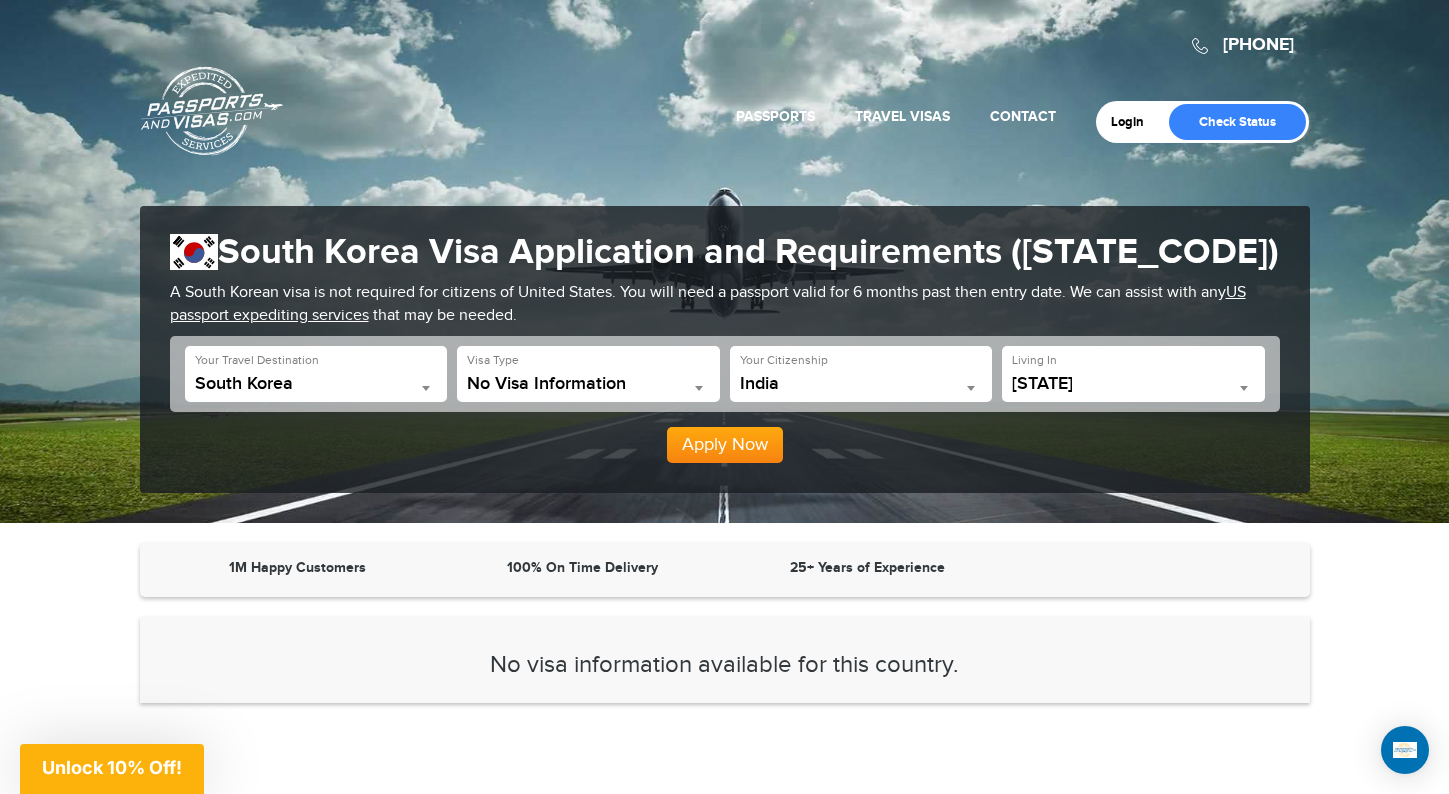 click on "Apply Now" at bounding box center (725, 445) 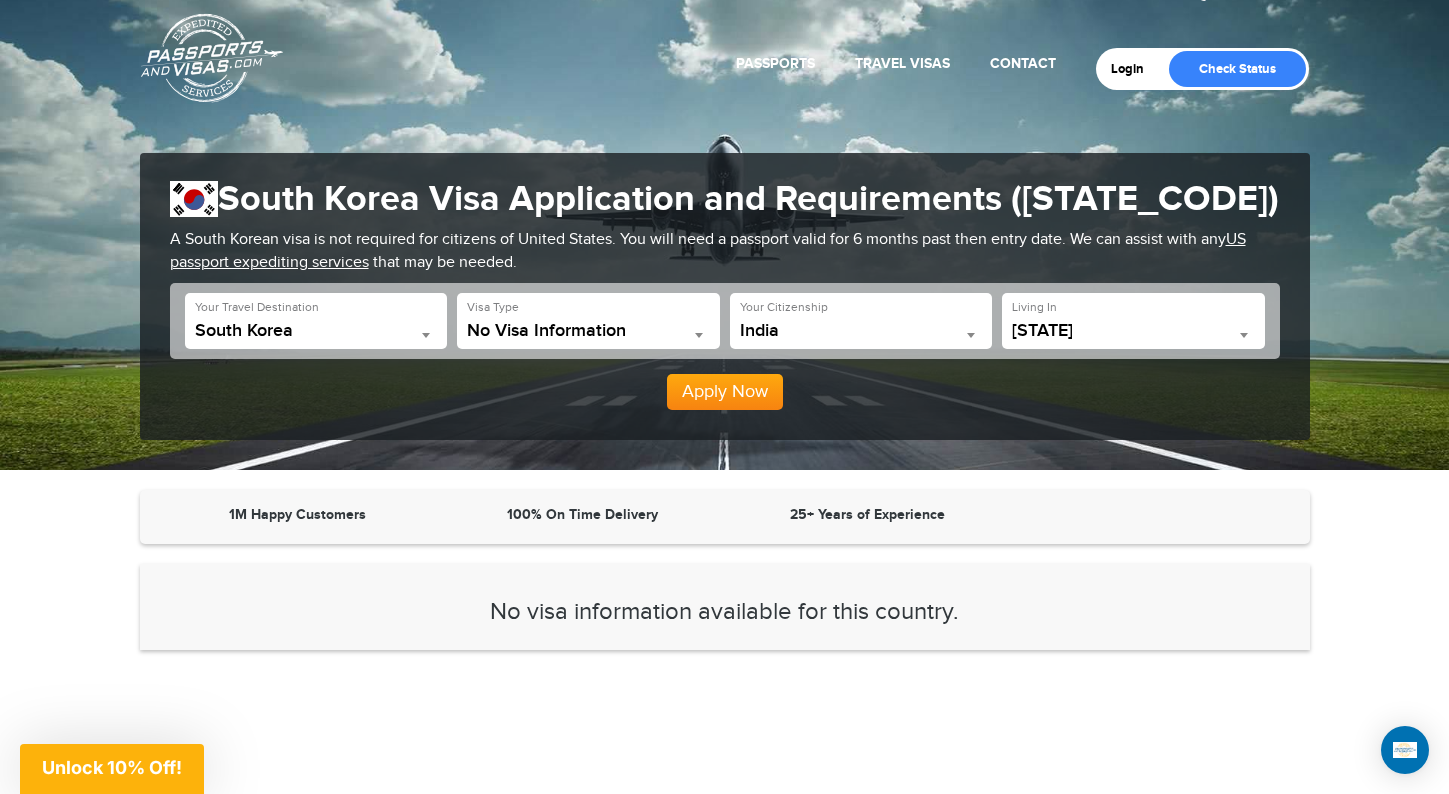 scroll, scrollTop: 50, scrollLeft: 0, axis: vertical 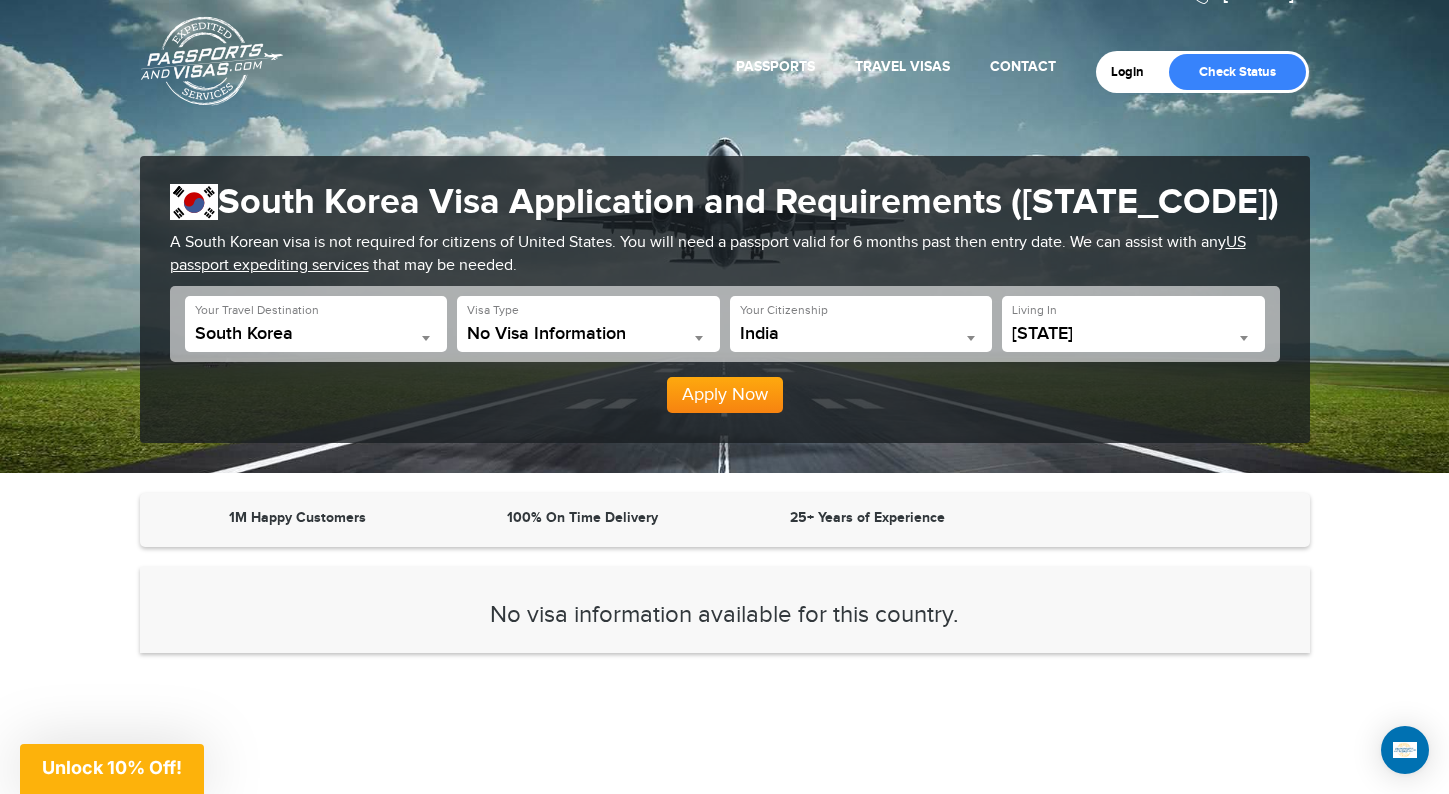 click on "Login
Check Status" at bounding box center [1202, 72] 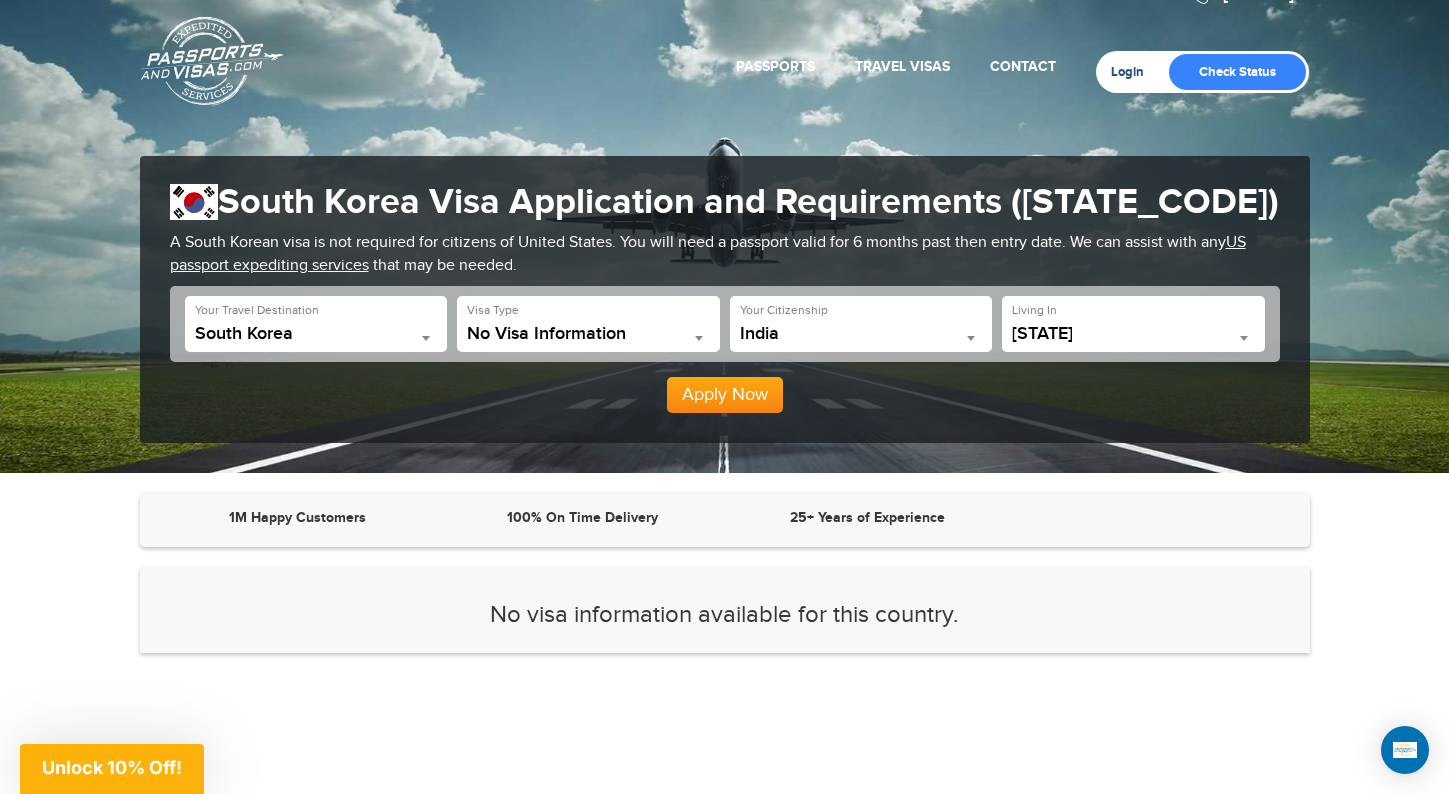 click on "Login" at bounding box center [1134, 72] 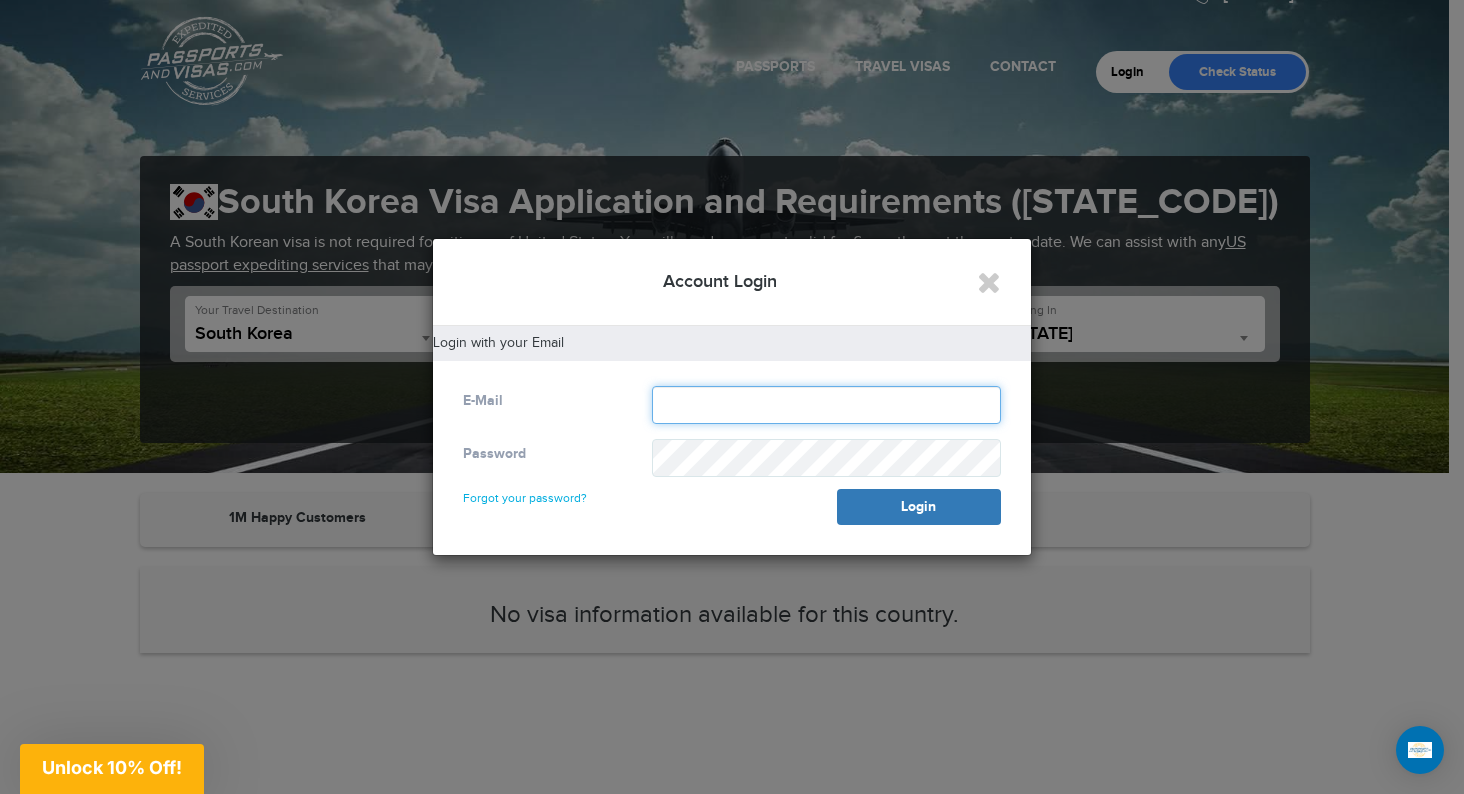 click at bounding box center (826, 405) 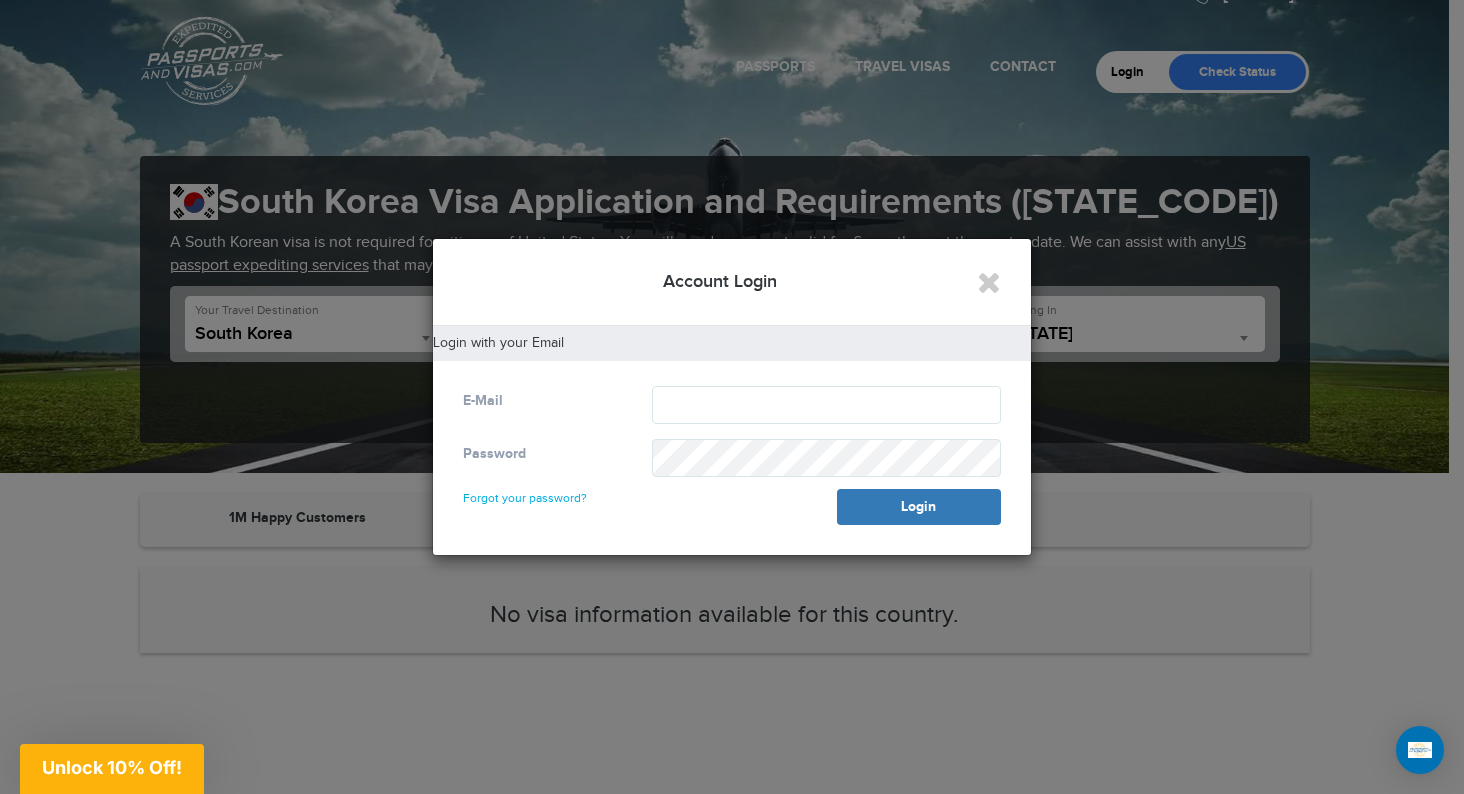 click on "Password
Forgot your password?
Login" at bounding box center (732, 482) 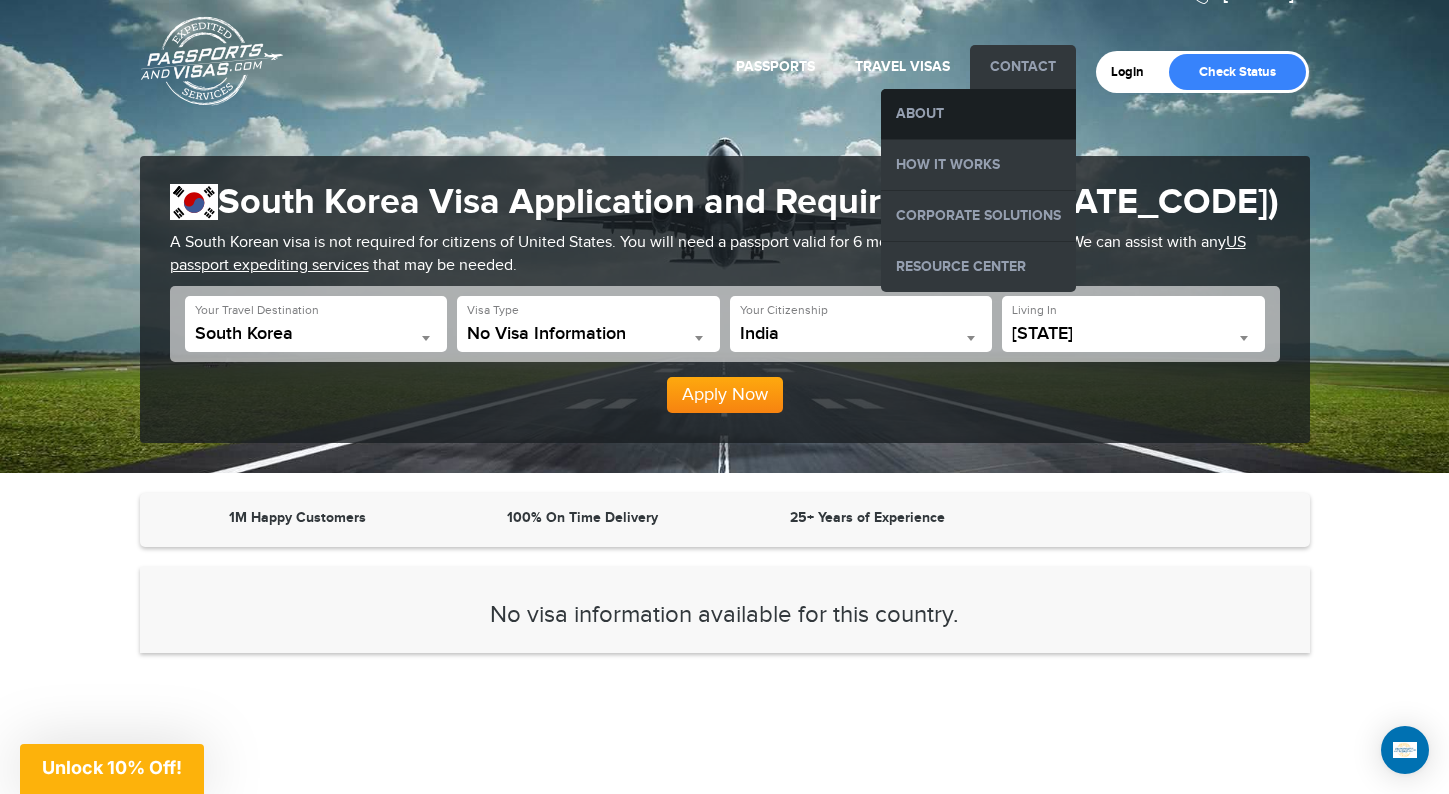 click on "About" at bounding box center (978, 114) 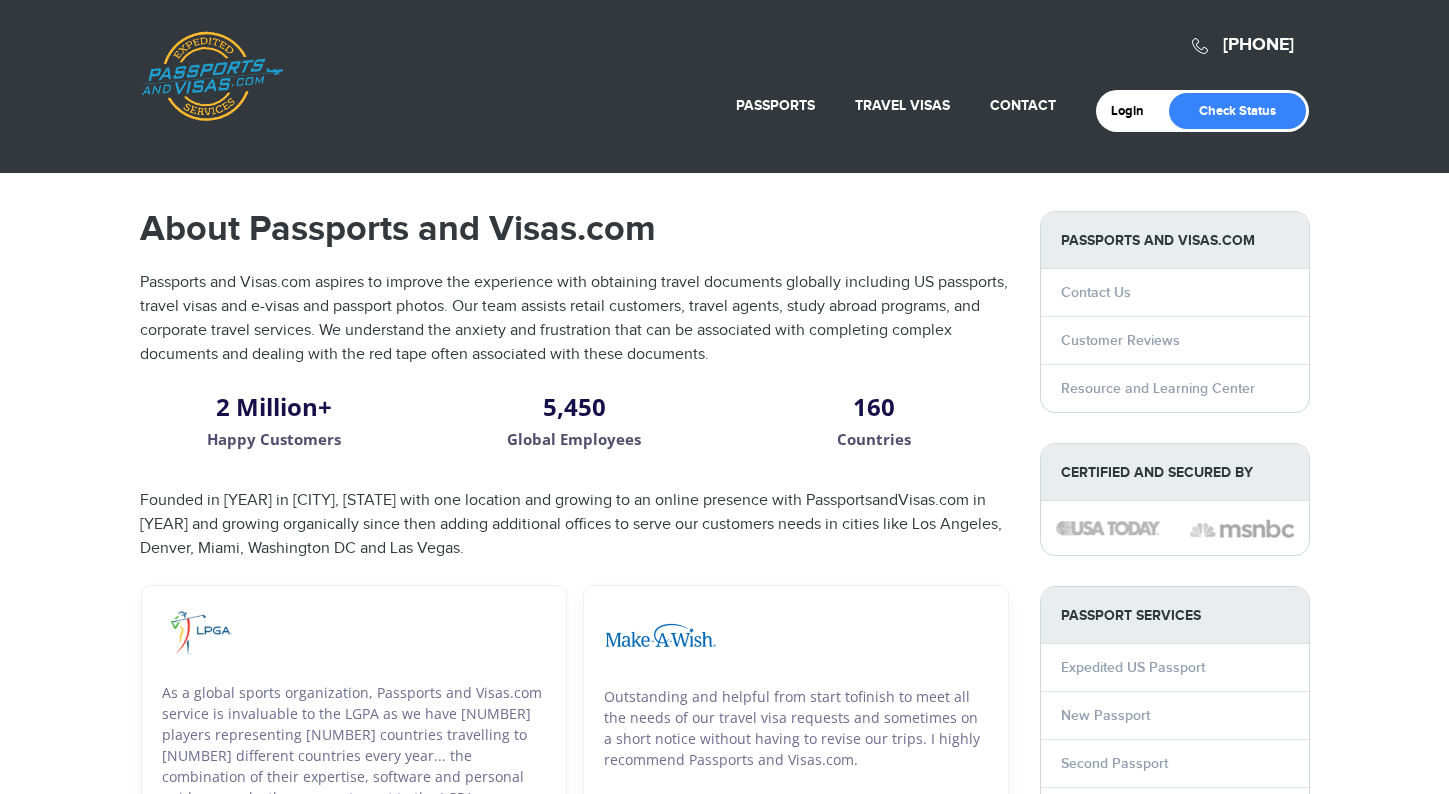 scroll, scrollTop: 0, scrollLeft: 0, axis: both 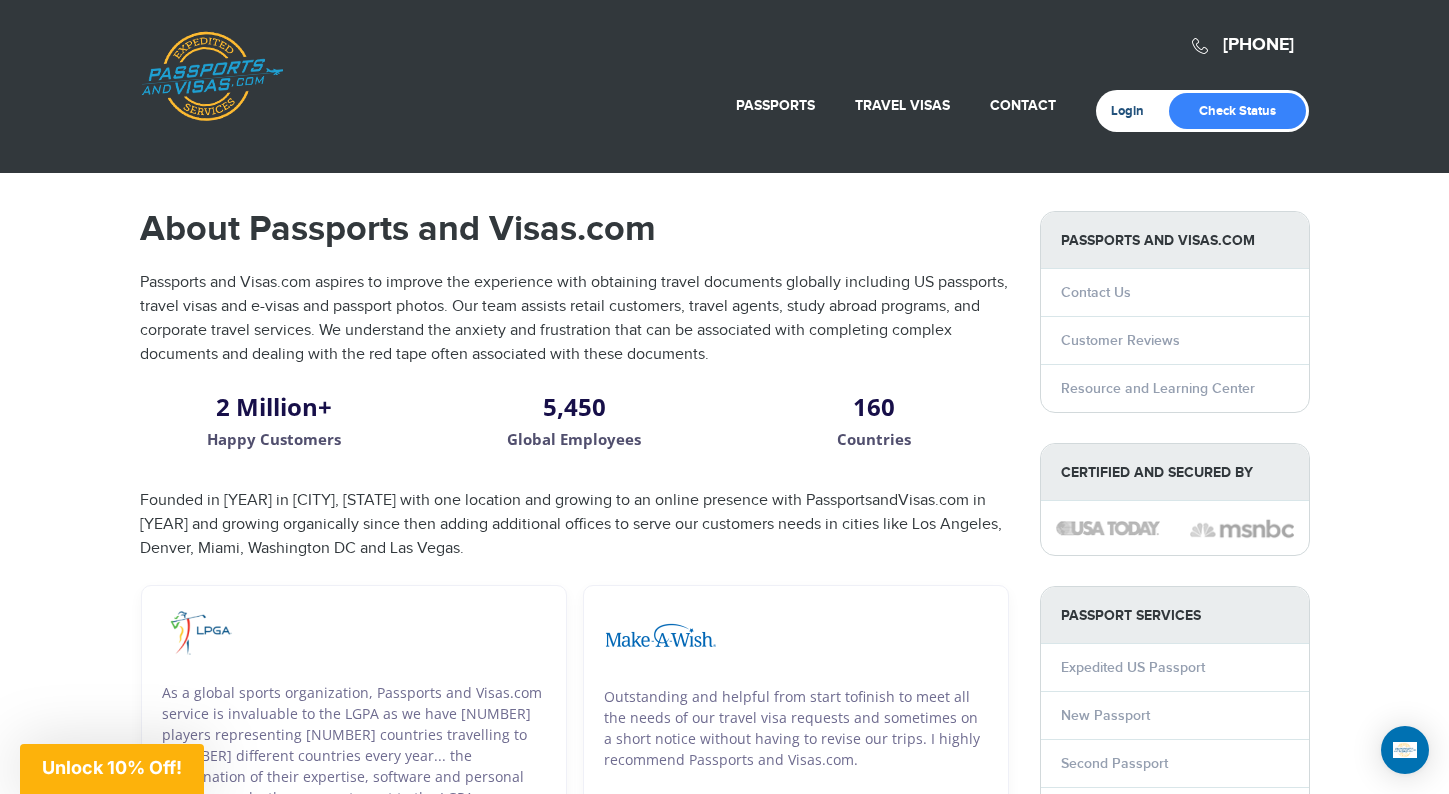 click on "Login" at bounding box center [1134, 111] 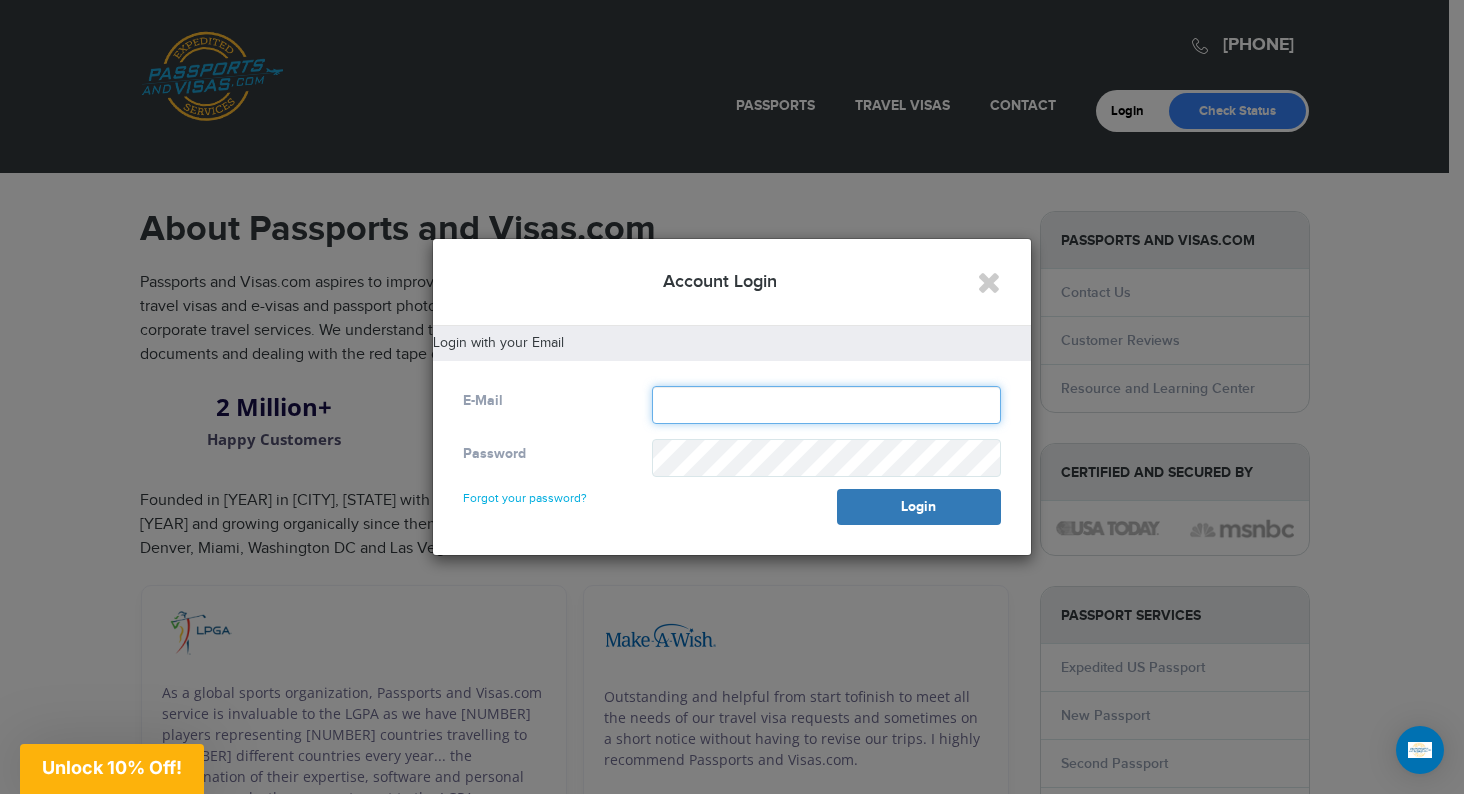 click at bounding box center [826, 405] 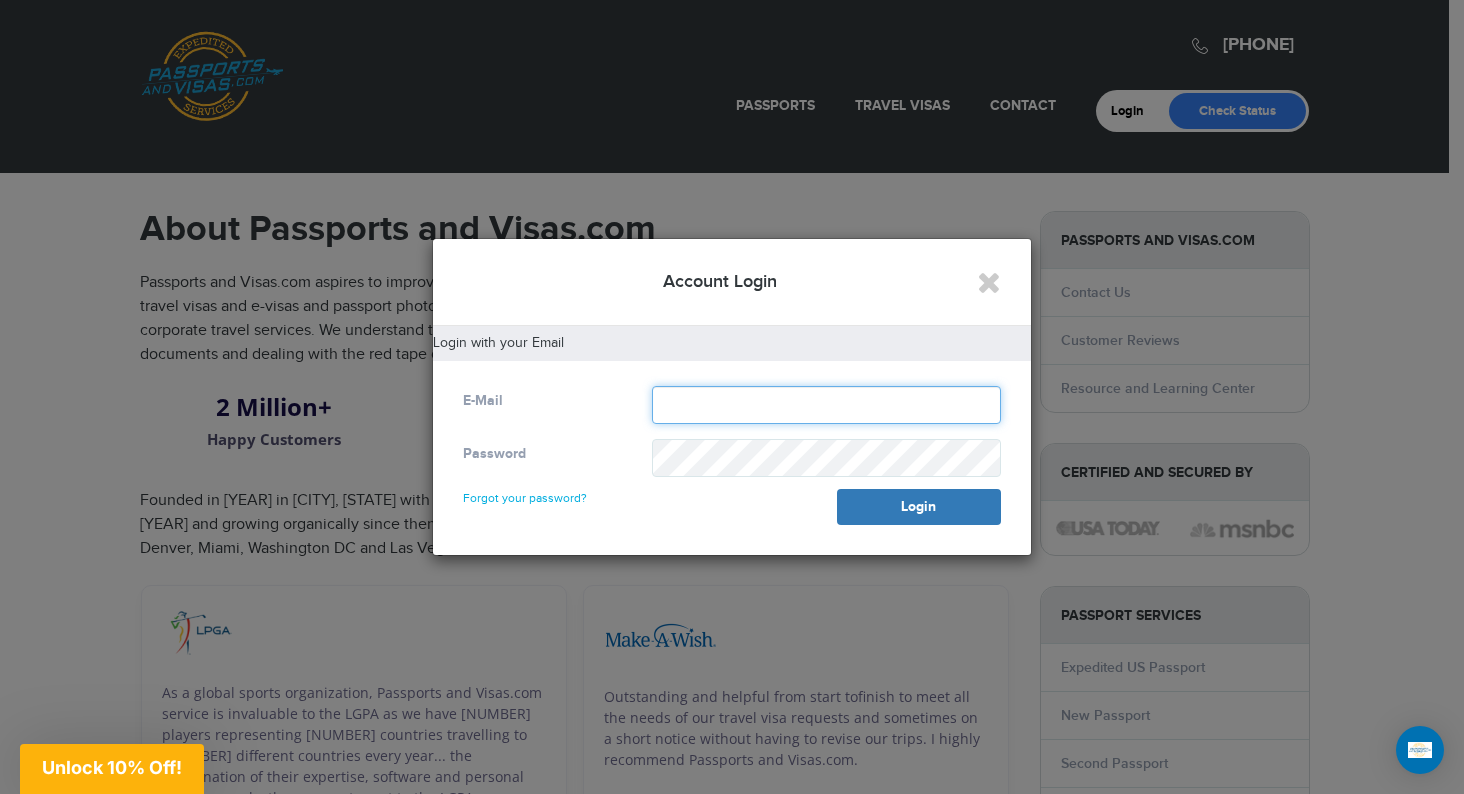 type on "**********" 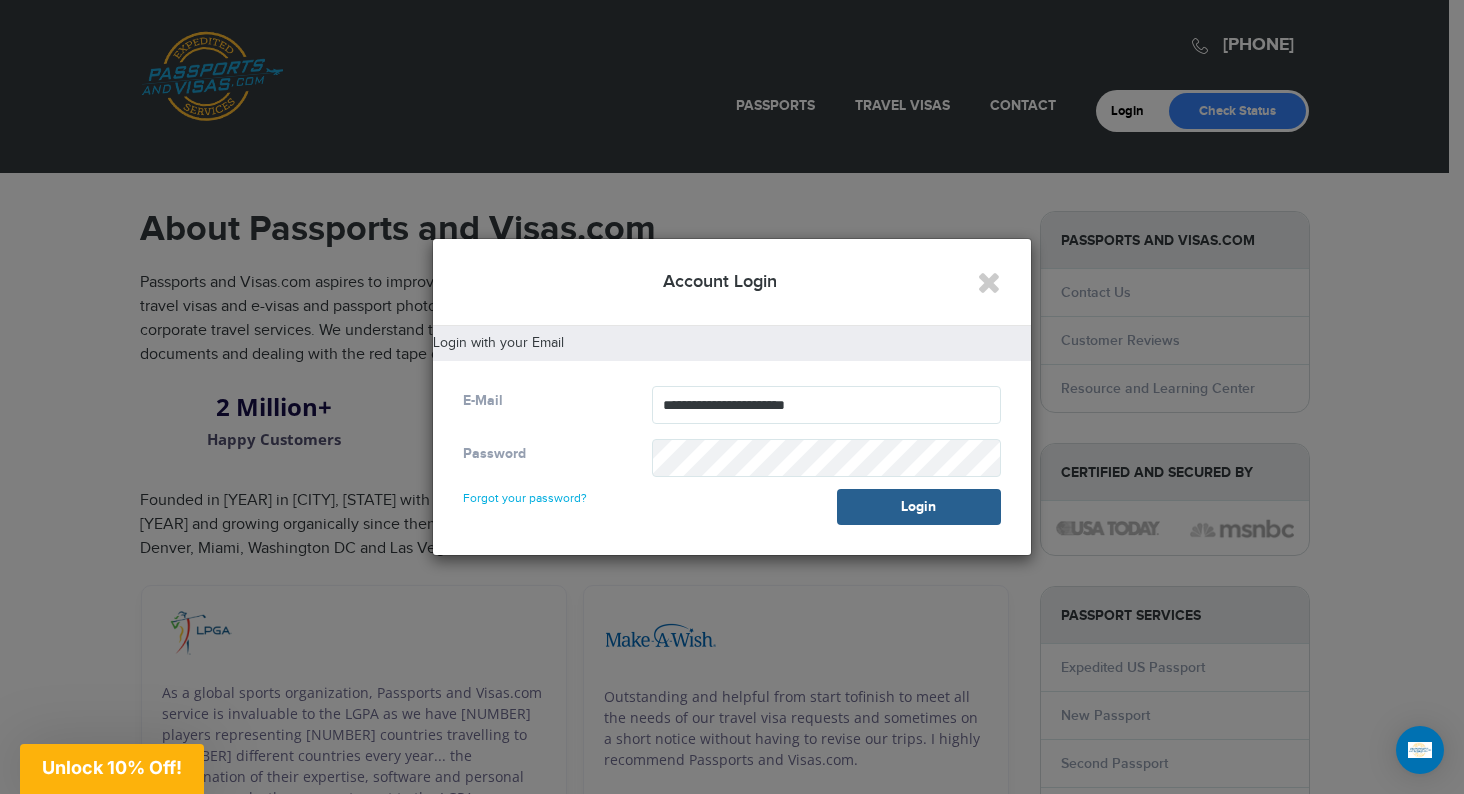 click on "Login" at bounding box center [919, 507] 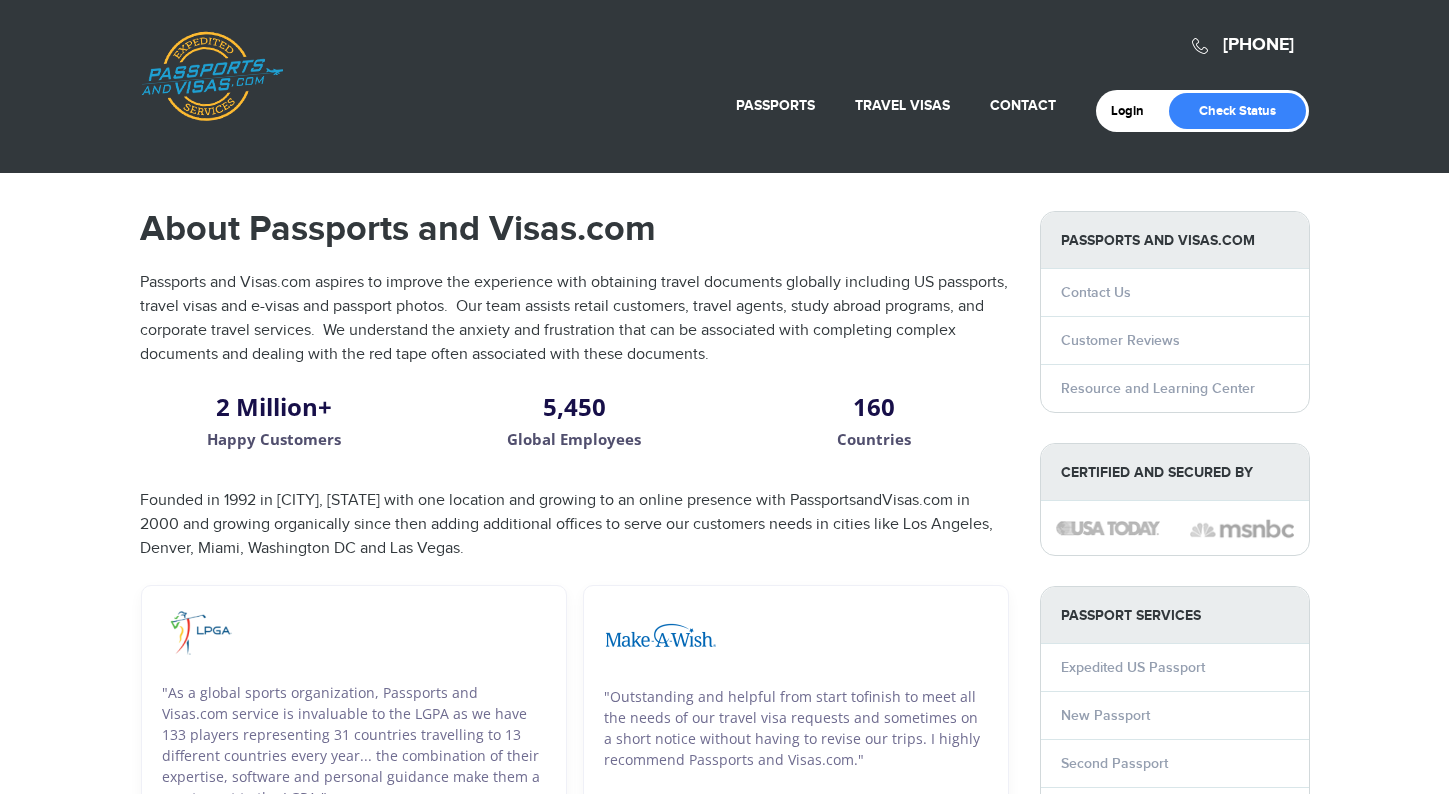 scroll, scrollTop: 0, scrollLeft: 0, axis: both 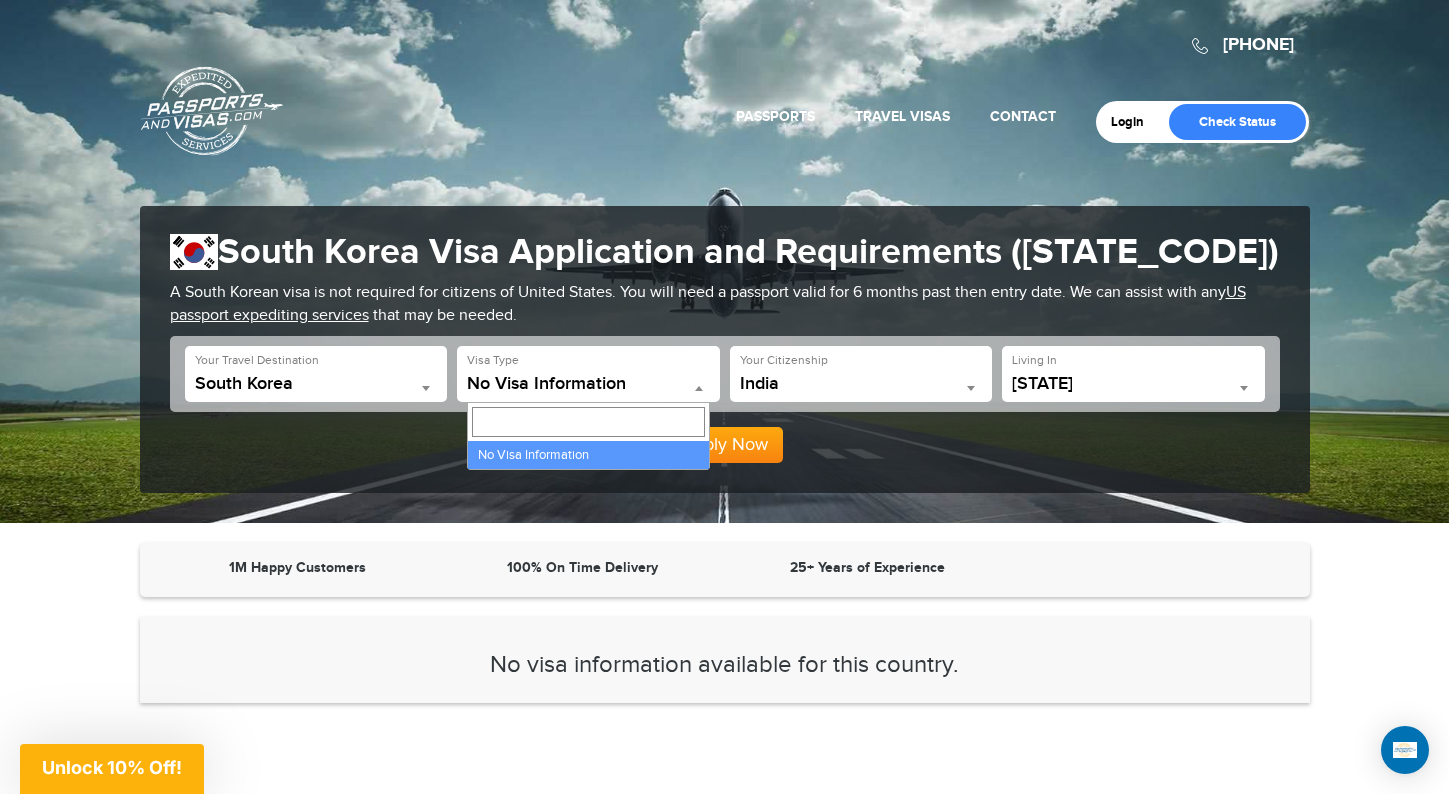 click on "No Visa Information" at bounding box center [588, 384] 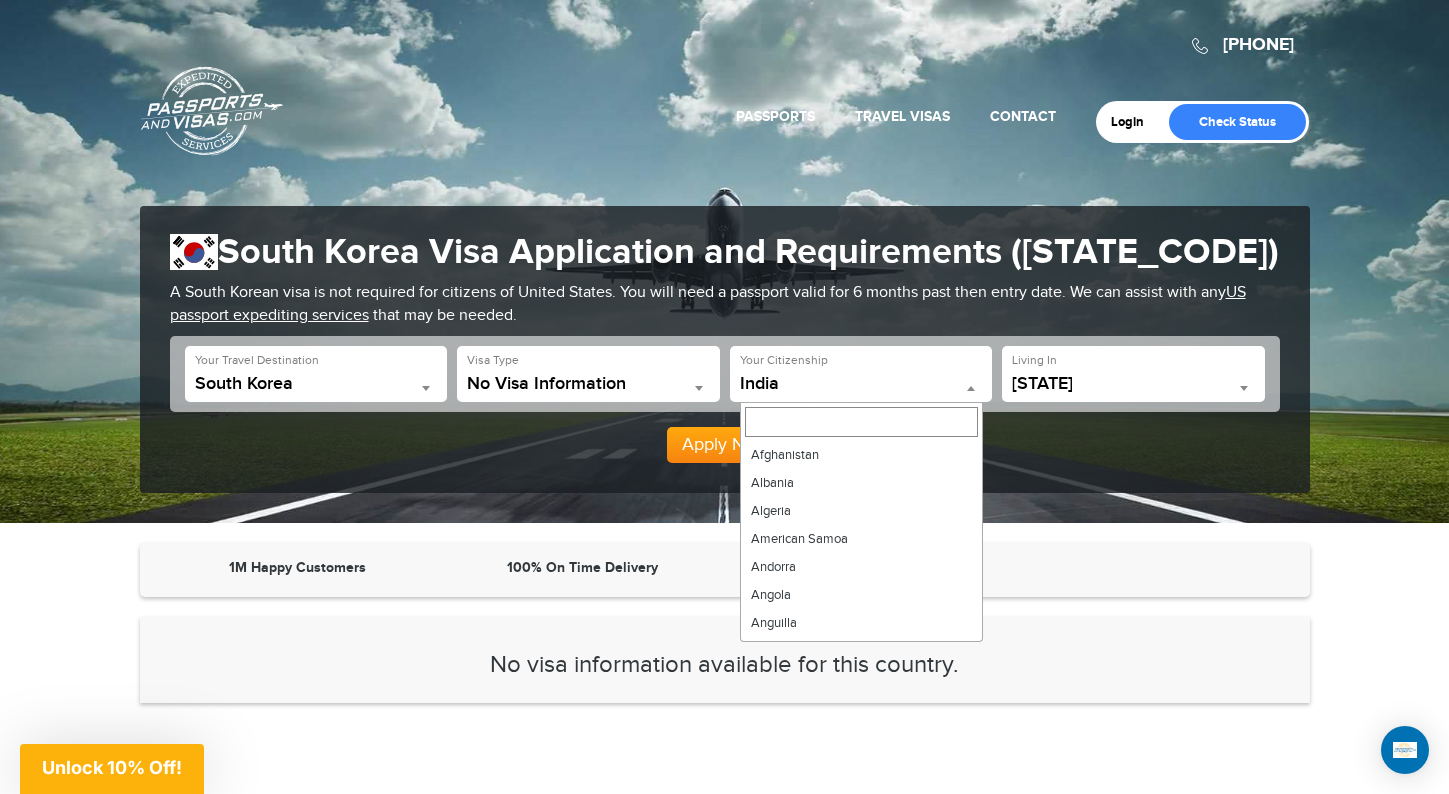scroll, scrollTop: 2772, scrollLeft: 0, axis: vertical 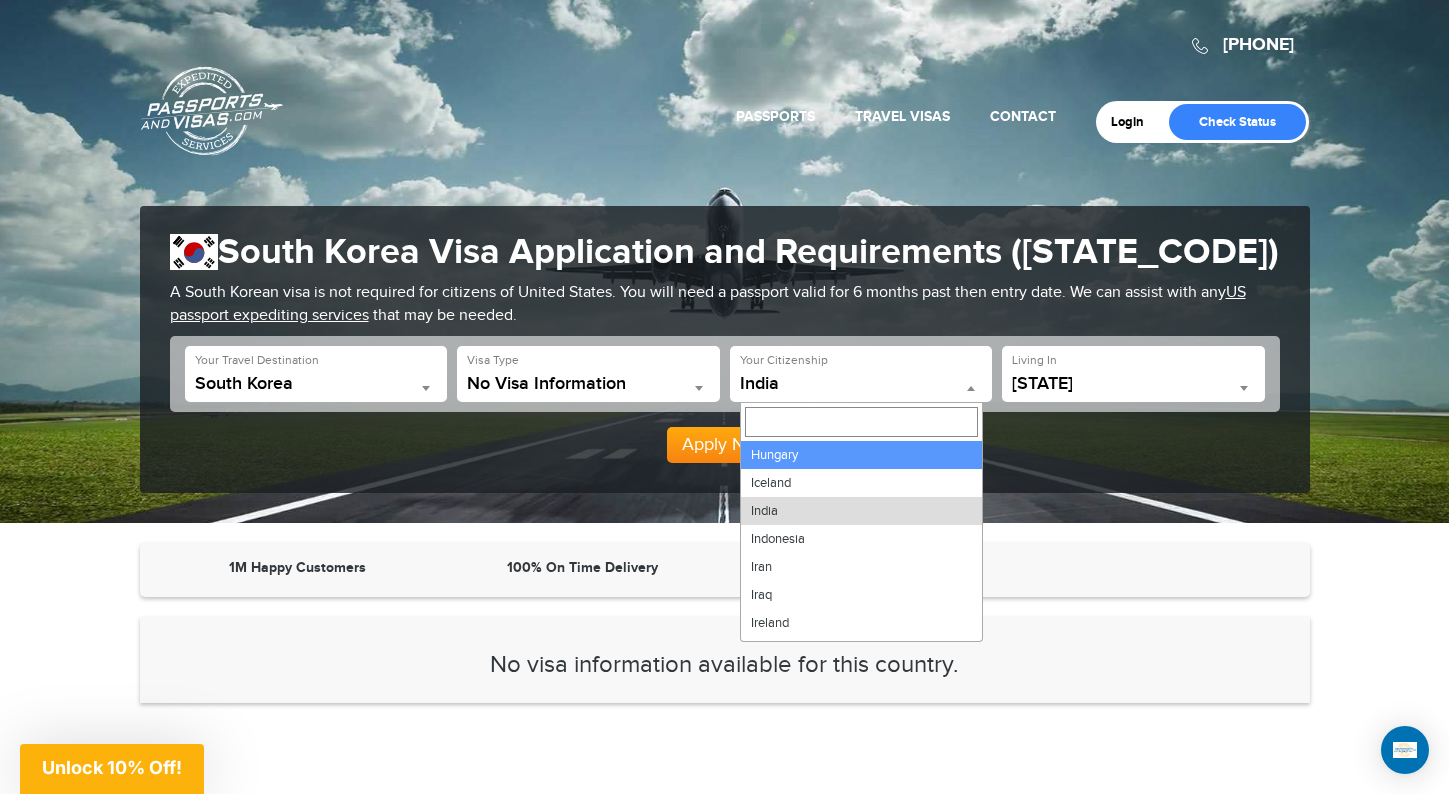 click on "India" at bounding box center (861, 384) 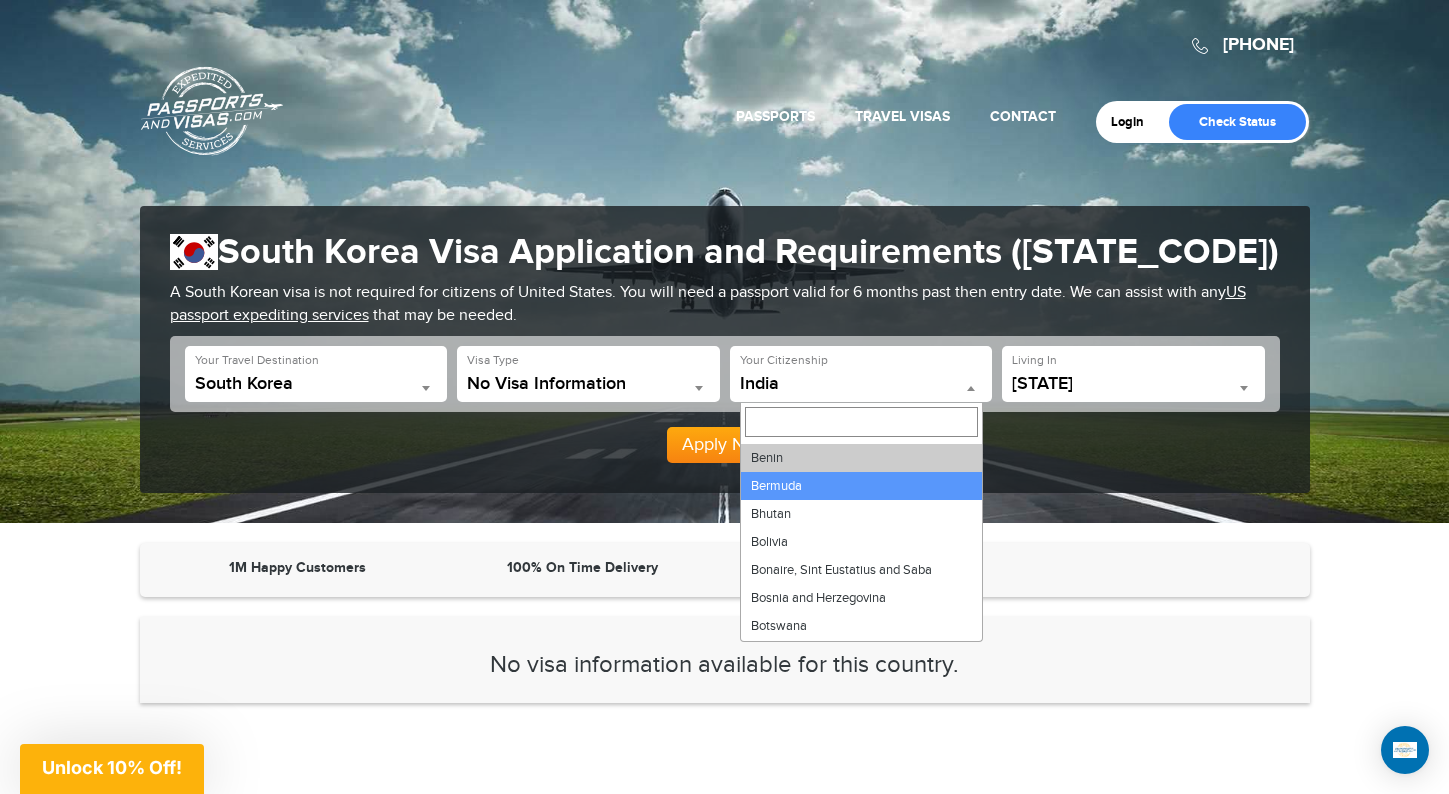 scroll, scrollTop: 584, scrollLeft: 0, axis: vertical 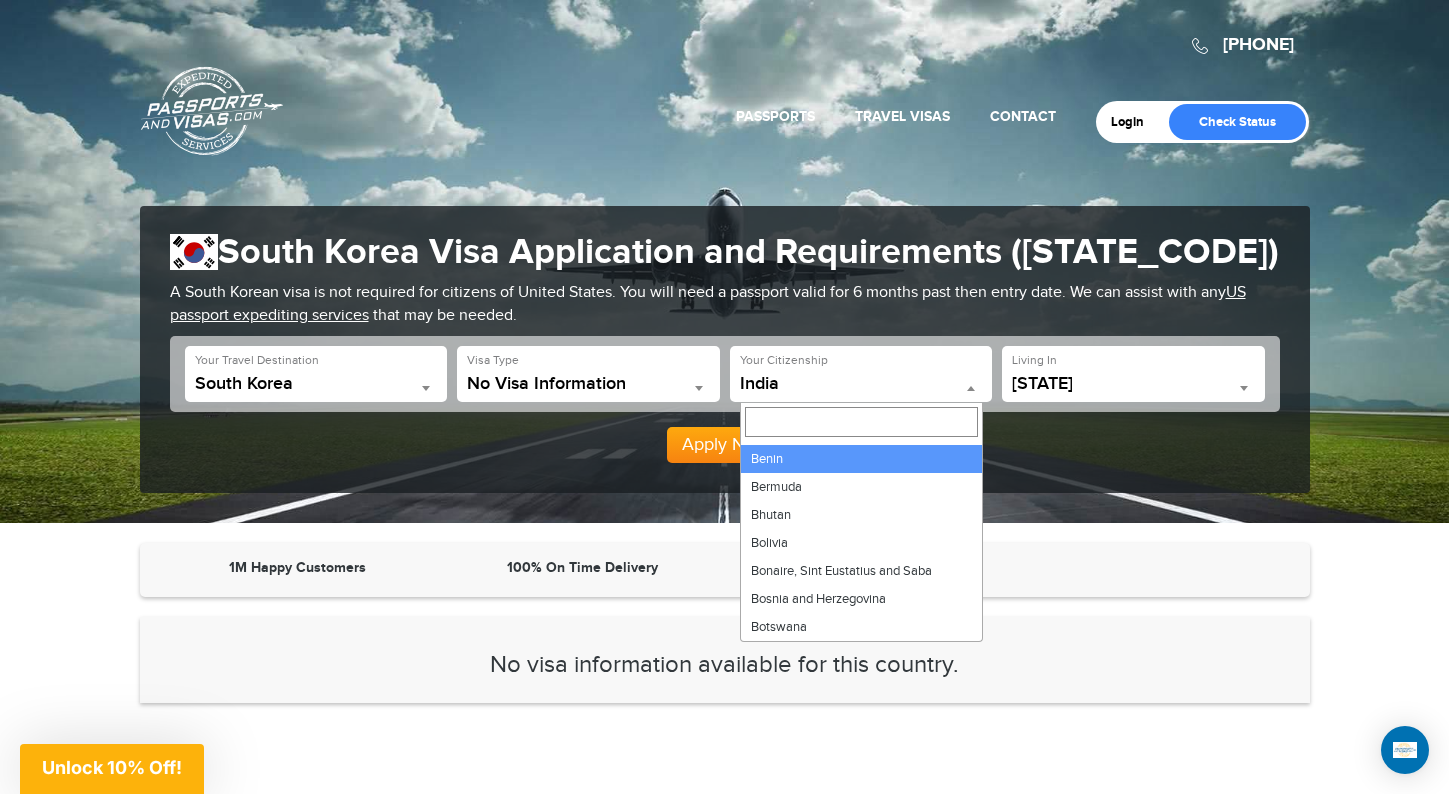 click on "No Visa Information" at bounding box center [588, 384] 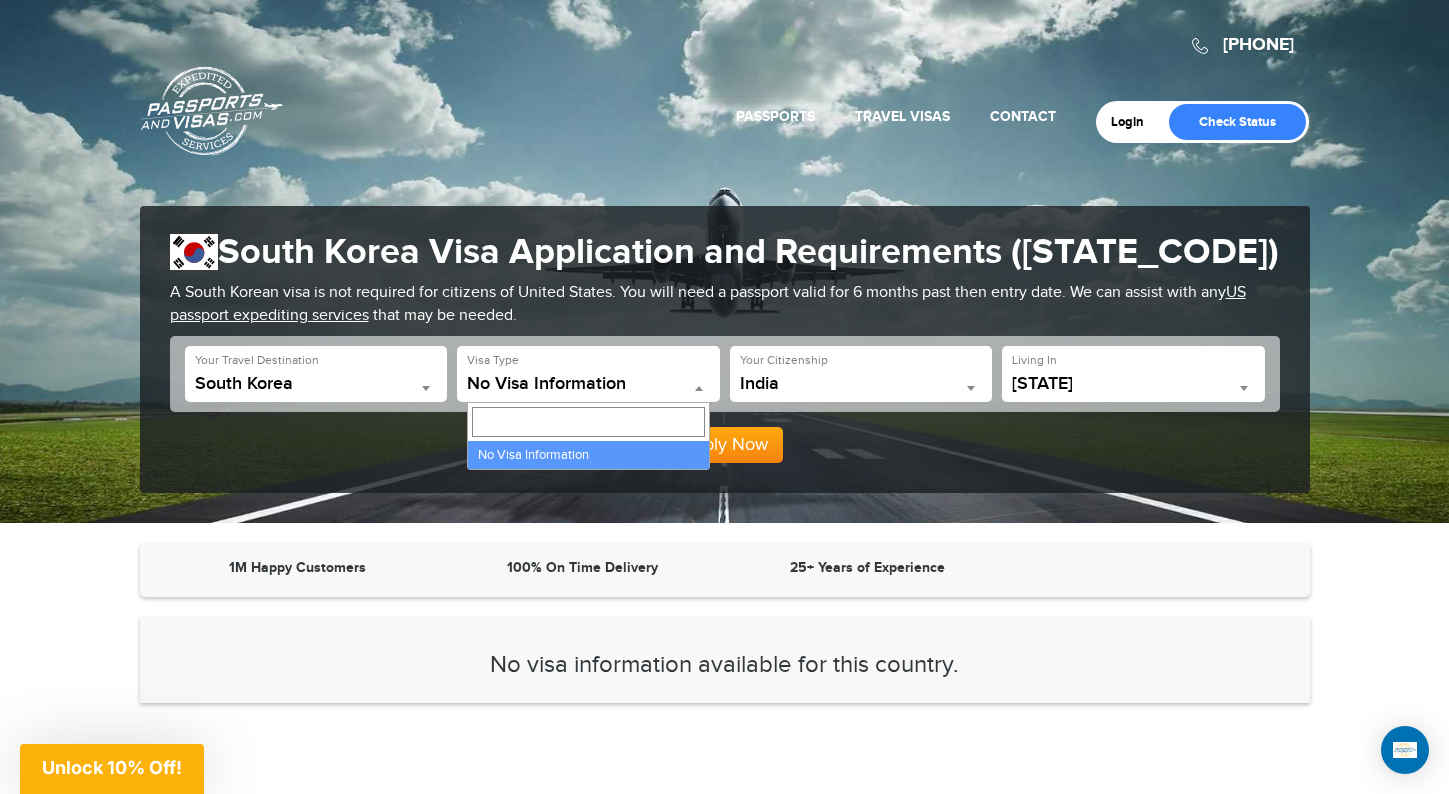 click on "South Korea" at bounding box center [316, 384] 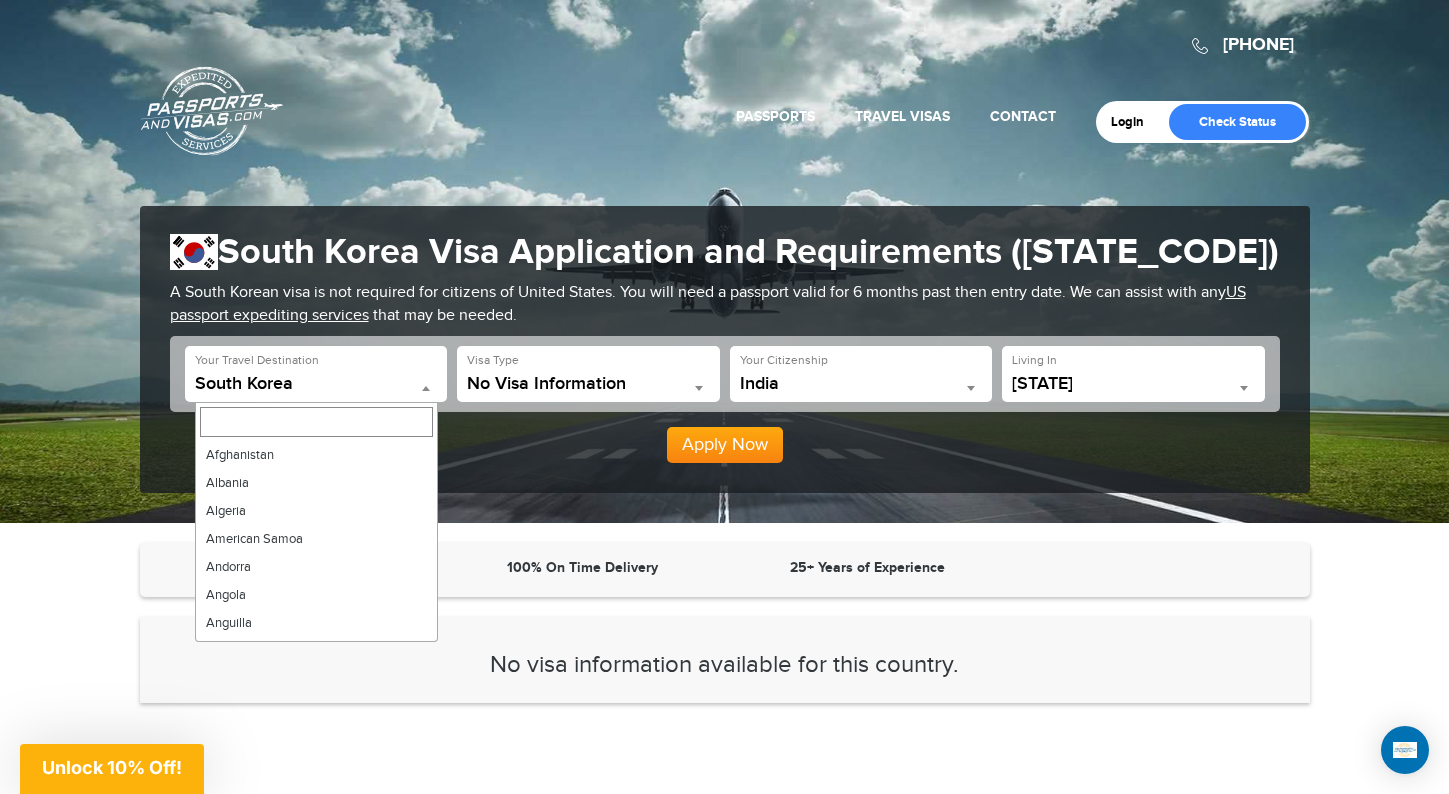 scroll, scrollTop: 5768, scrollLeft: 0, axis: vertical 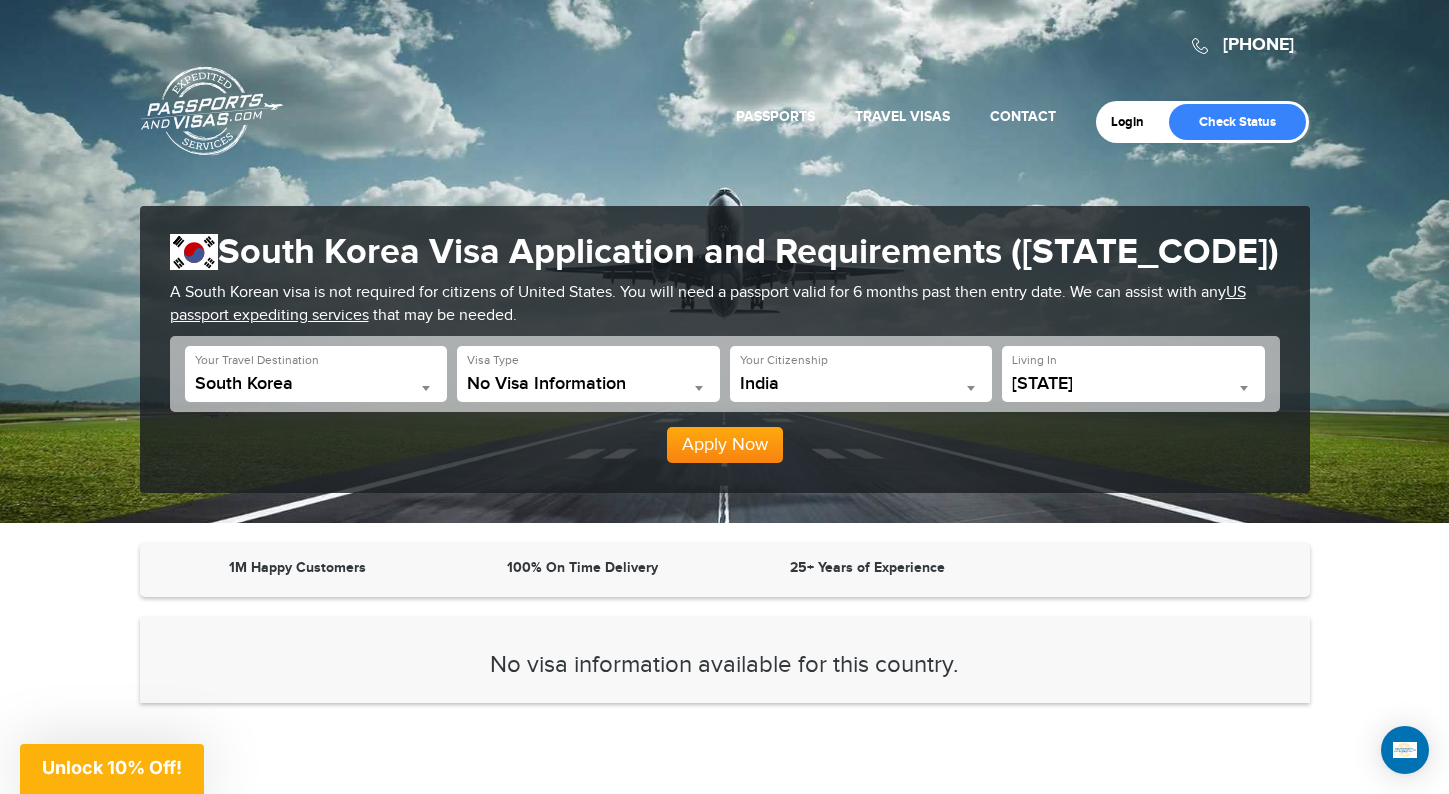 click on "**********" at bounding box center [861, 374] 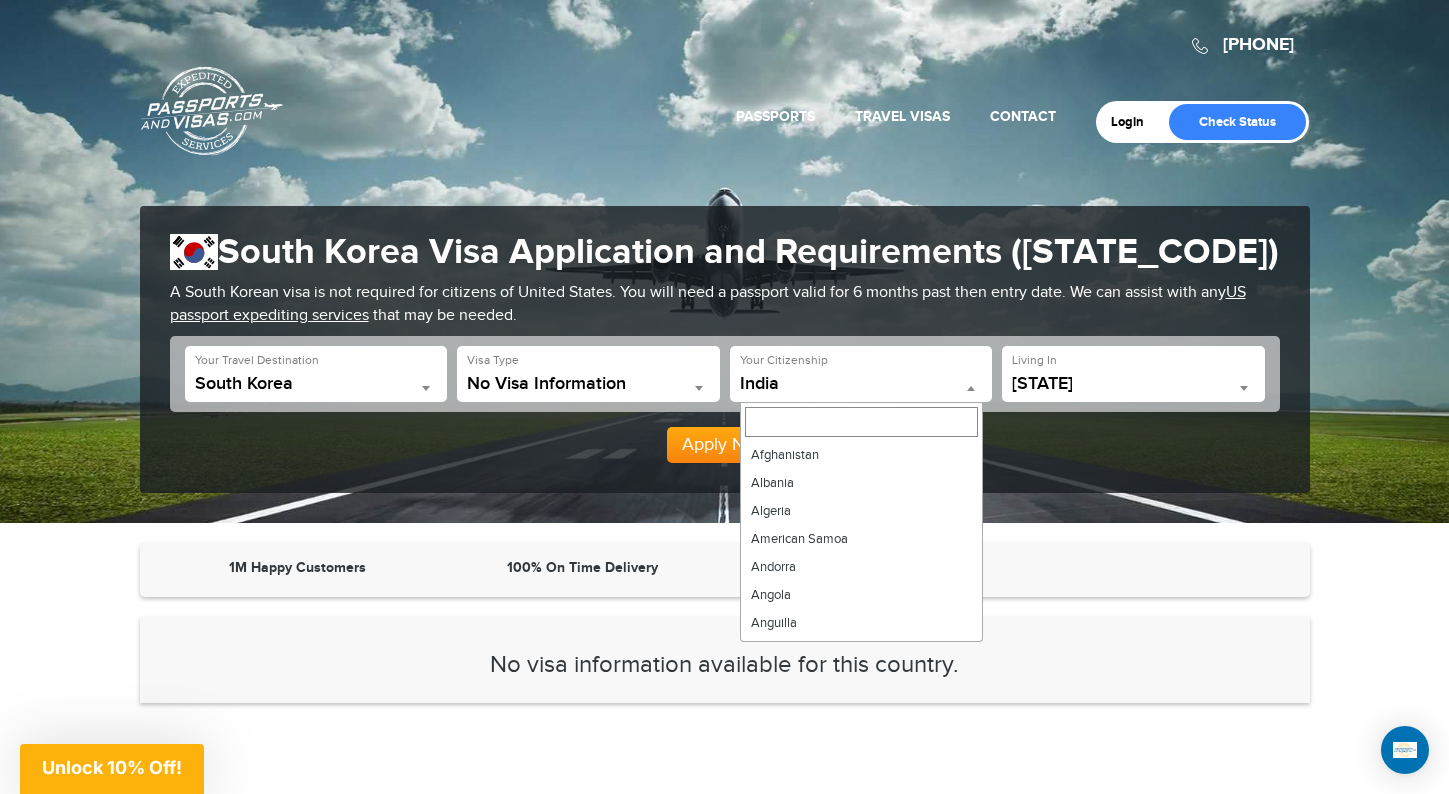 scroll, scrollTop: 2772, scrollLeft: 0, axis: vertical 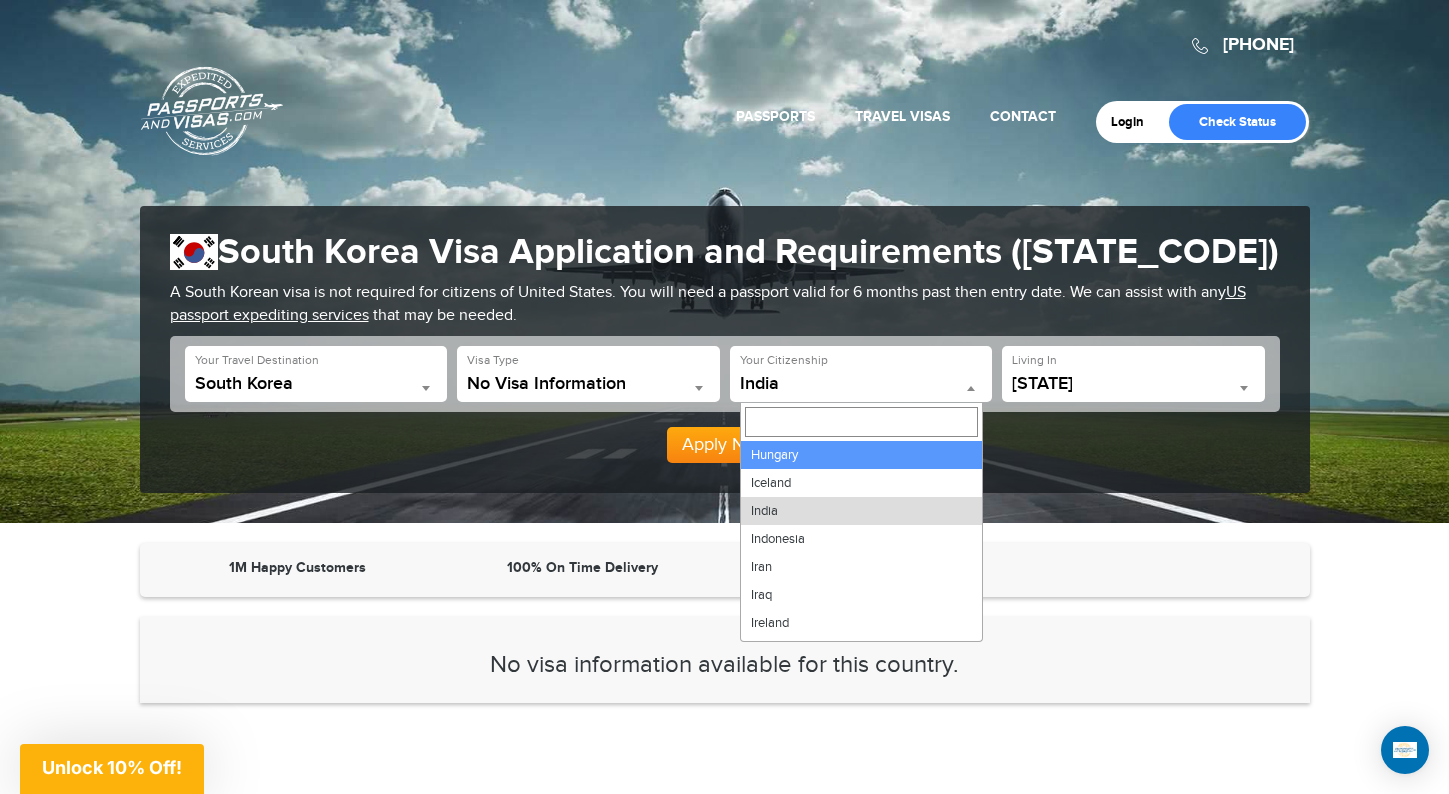 select on "*******" 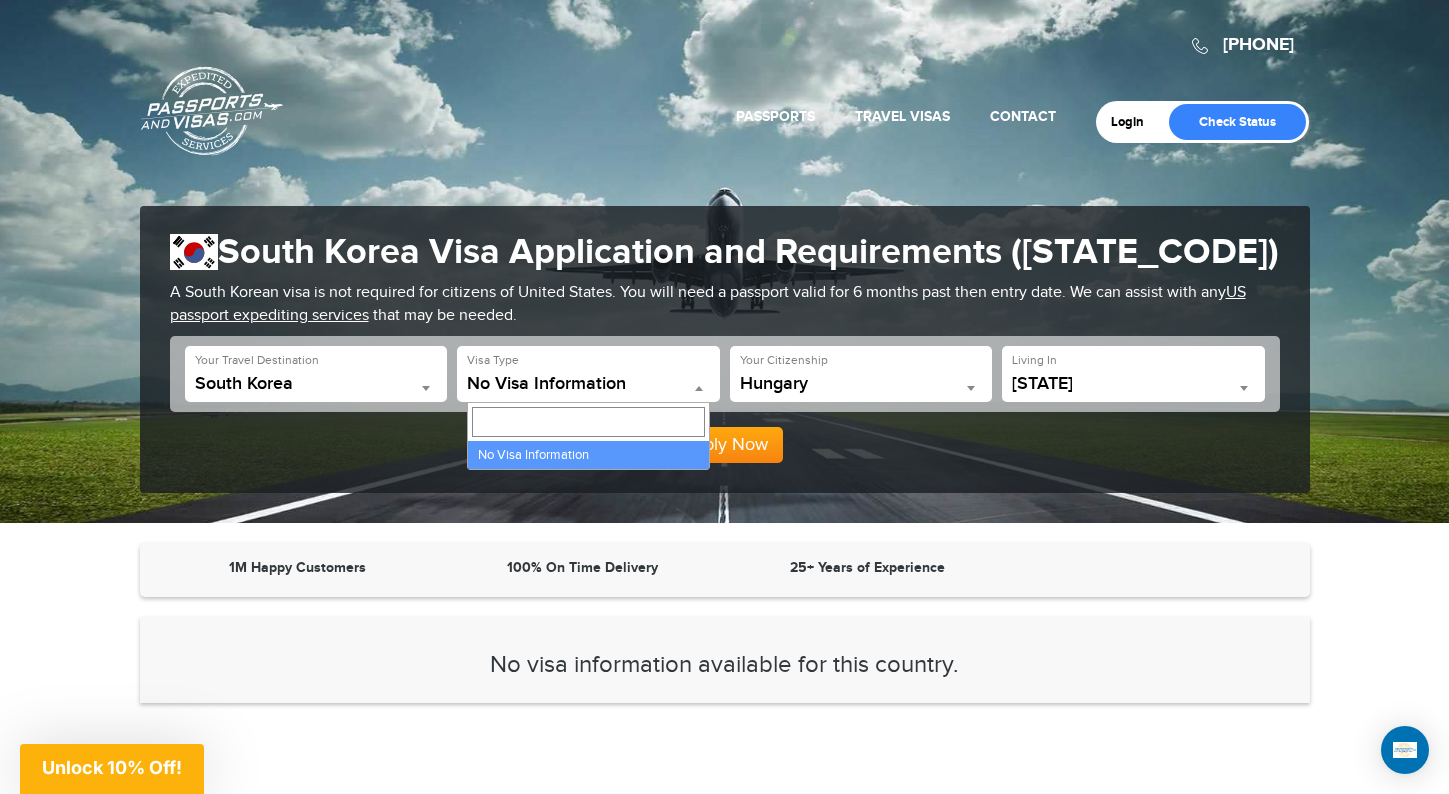 click on "No Visa Information" at bounding box center (588, 388) 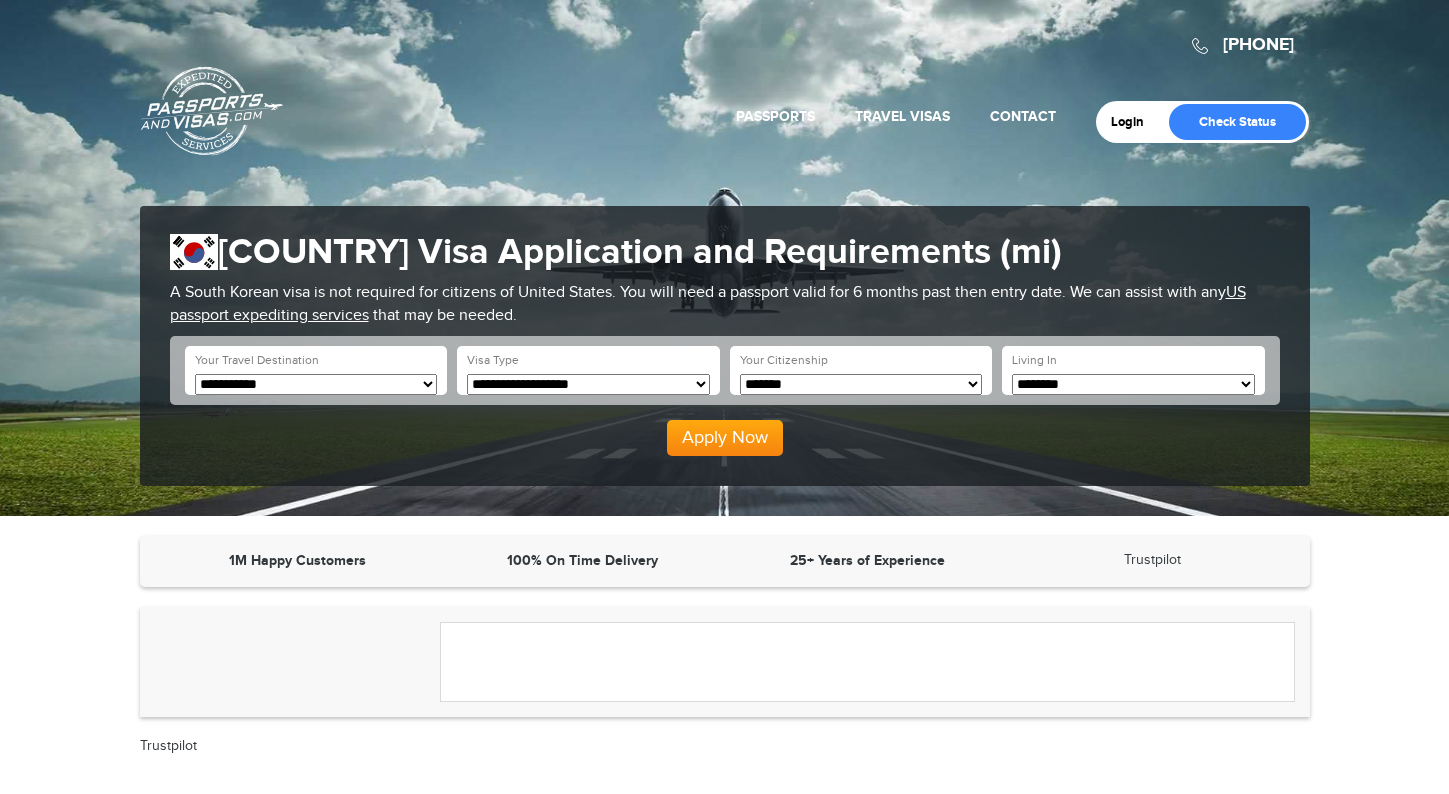scroll, scrollTop: 0, scrollLeft: 0, axis: both 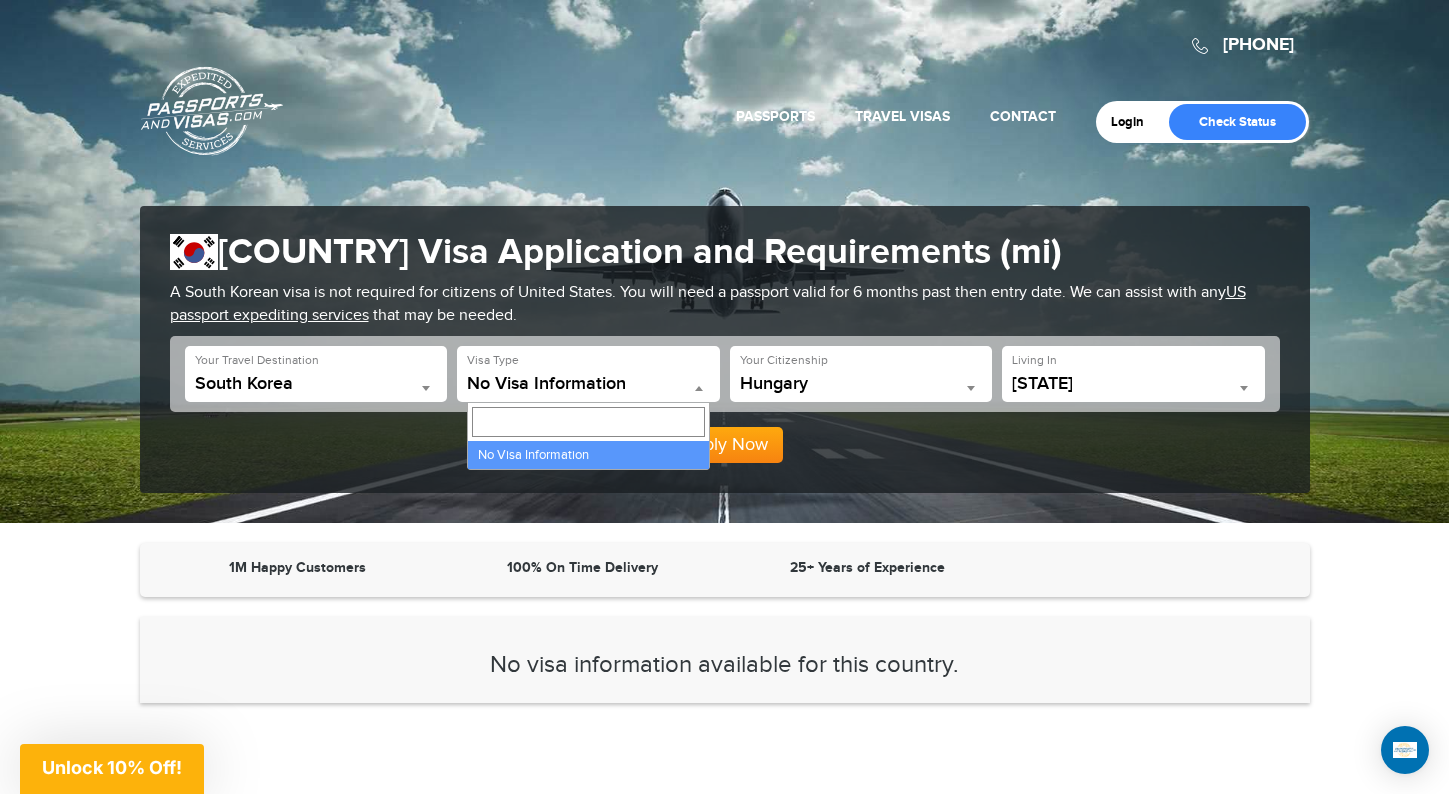 click on "No Visa Information" at bounding box center (588, 384) 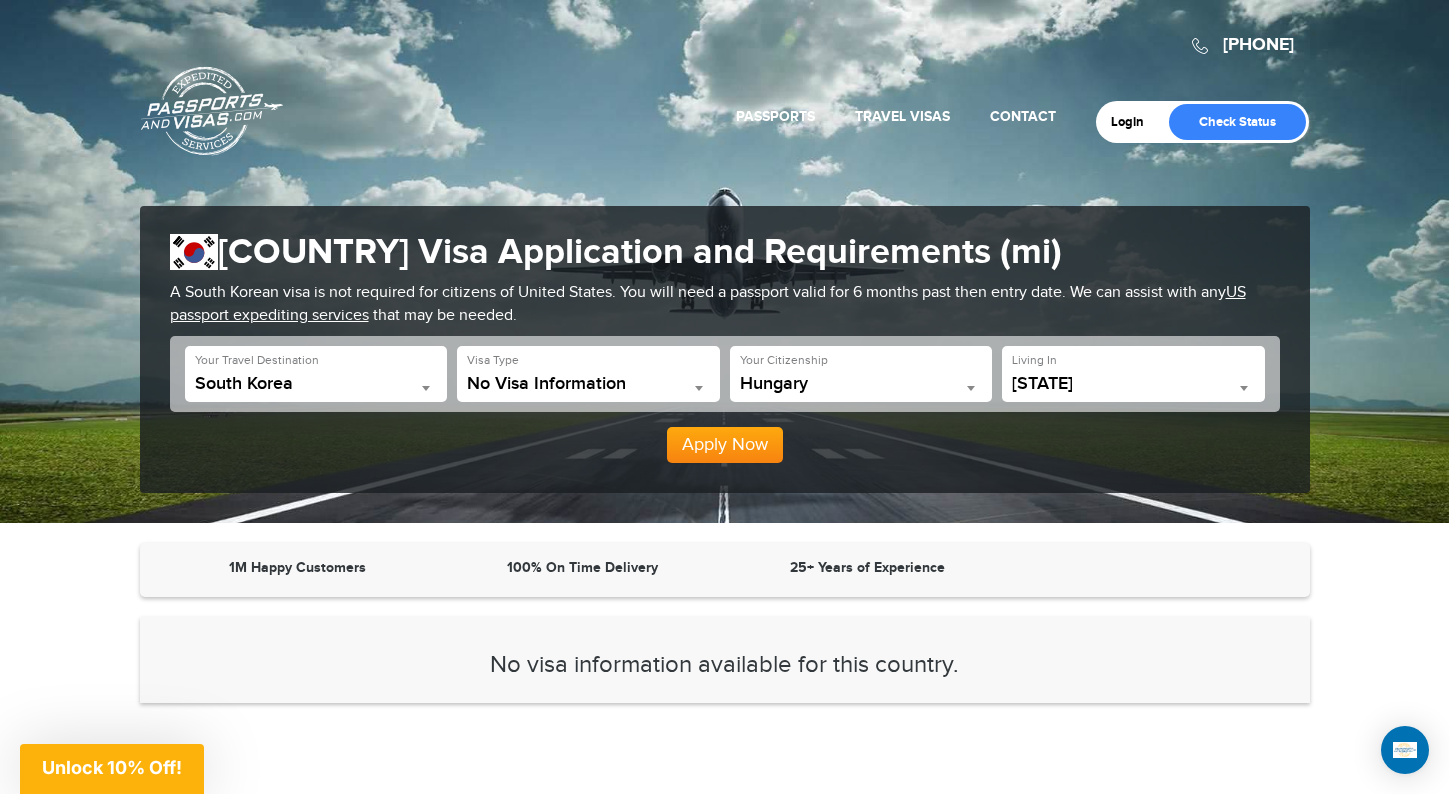 click on "**********" at bounding box center [861, 374] 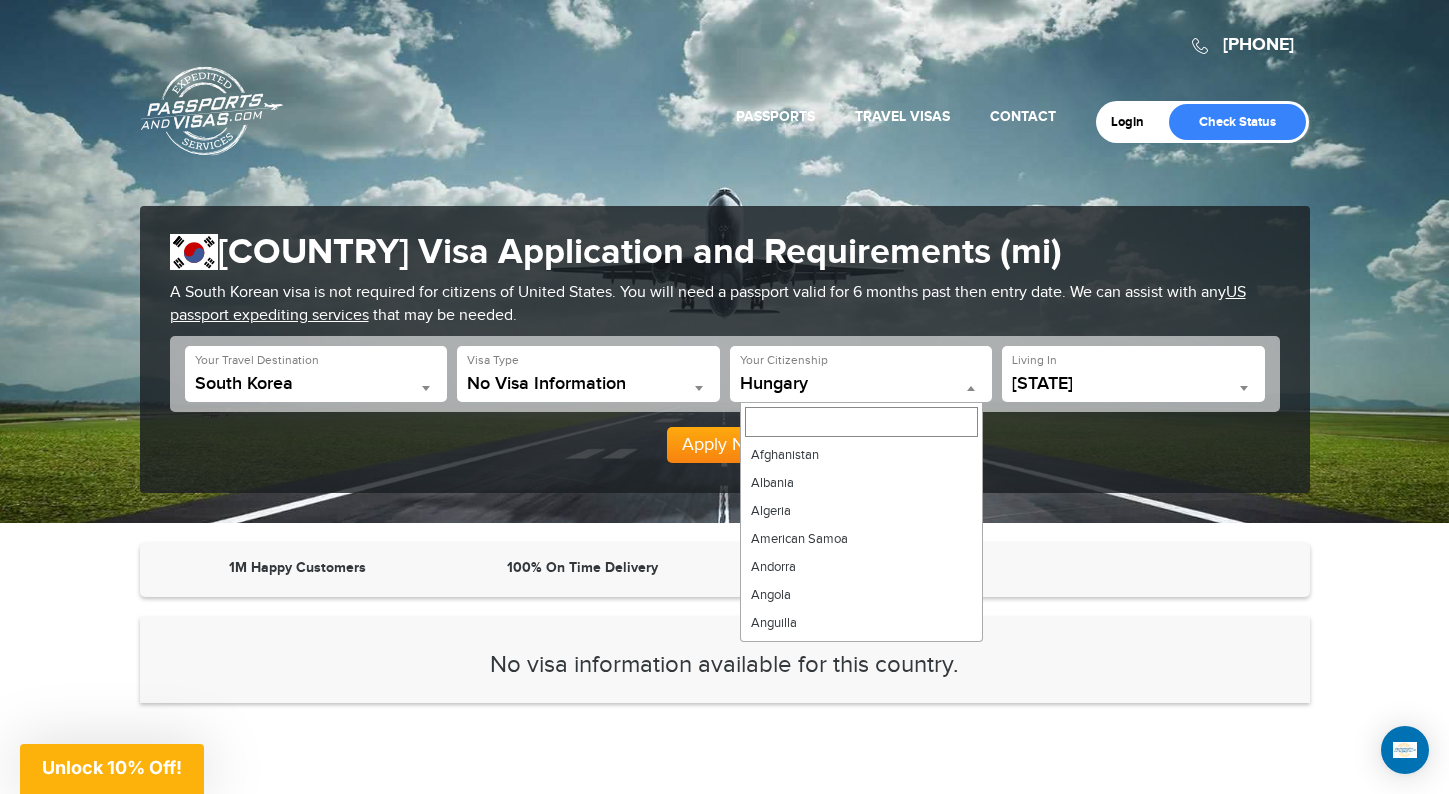 scroll, scrollTop: 2716, scrollLeft: 0, axis: vertical 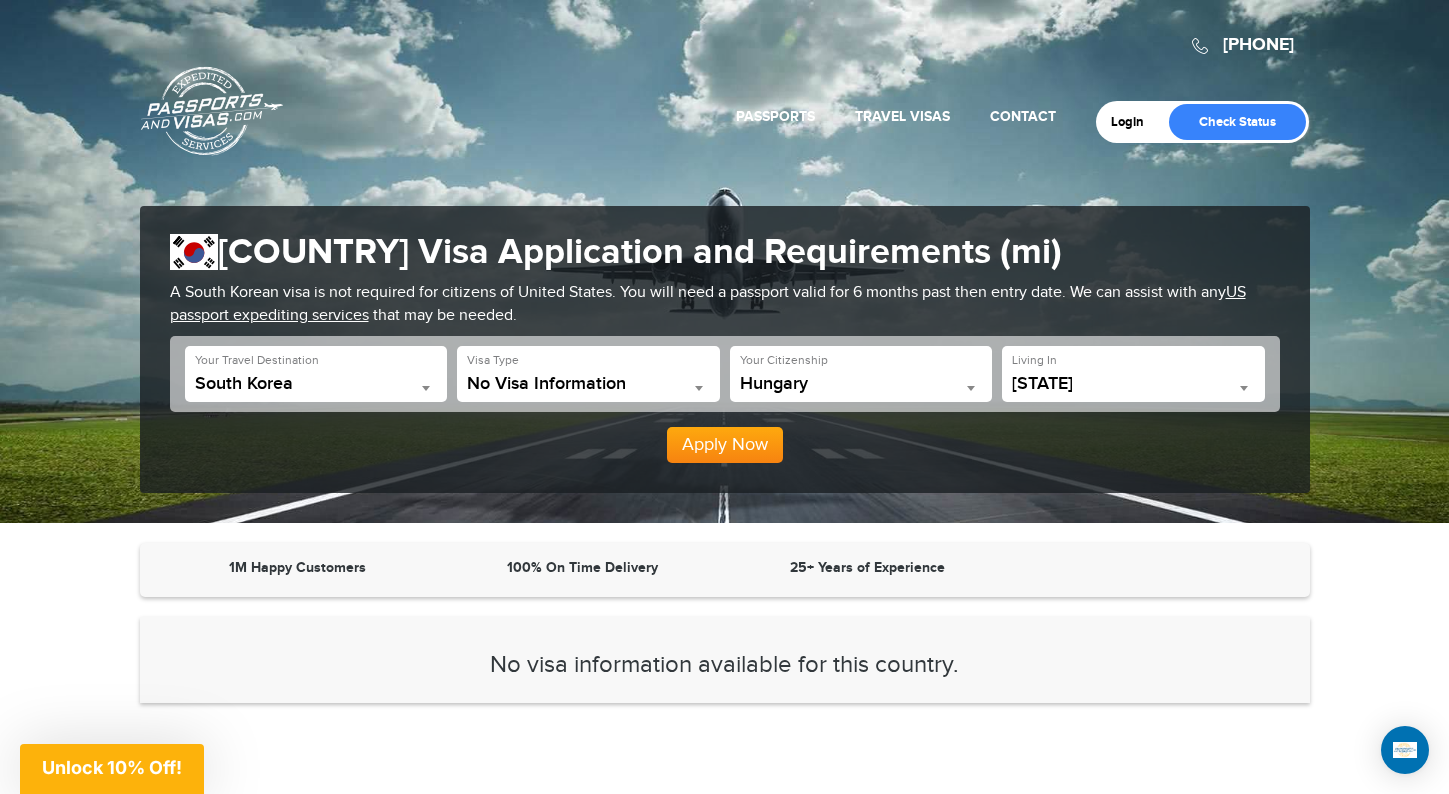 click on "**********" at bounding box center [588, 374] 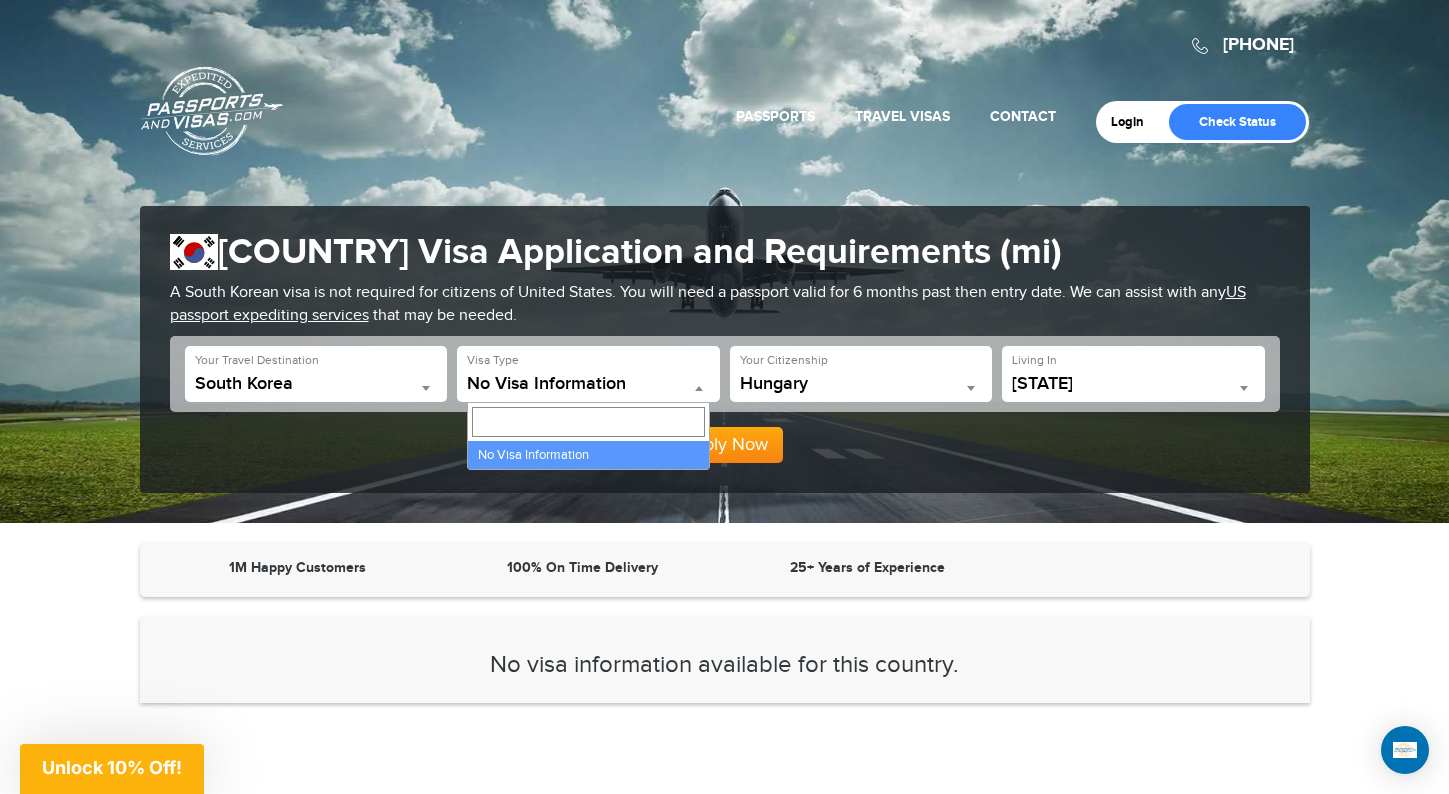 click on "Hungary" at bounding box center [861, 384] 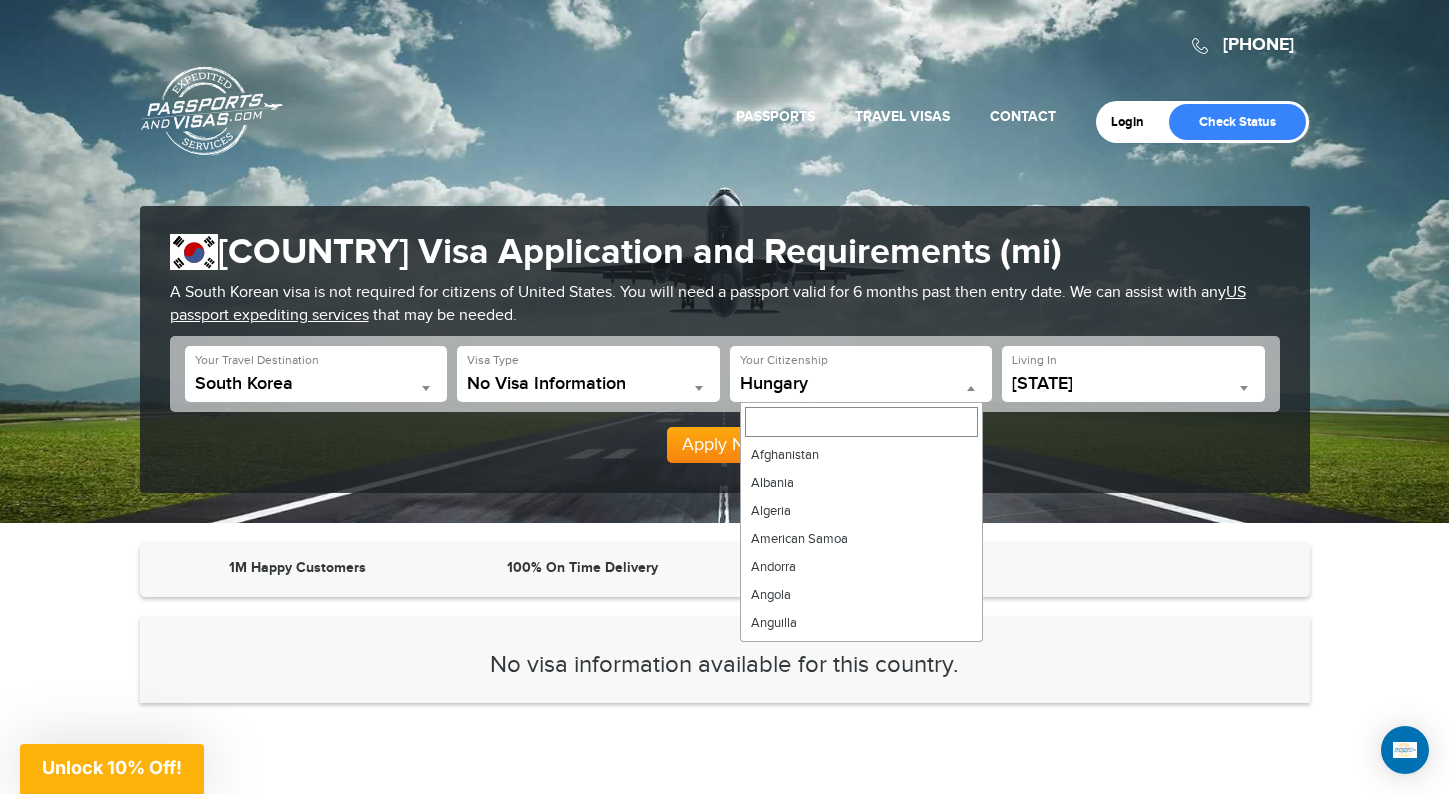 scroll, scrollTop: 2744, scrollLeft: 0, axis: vertical 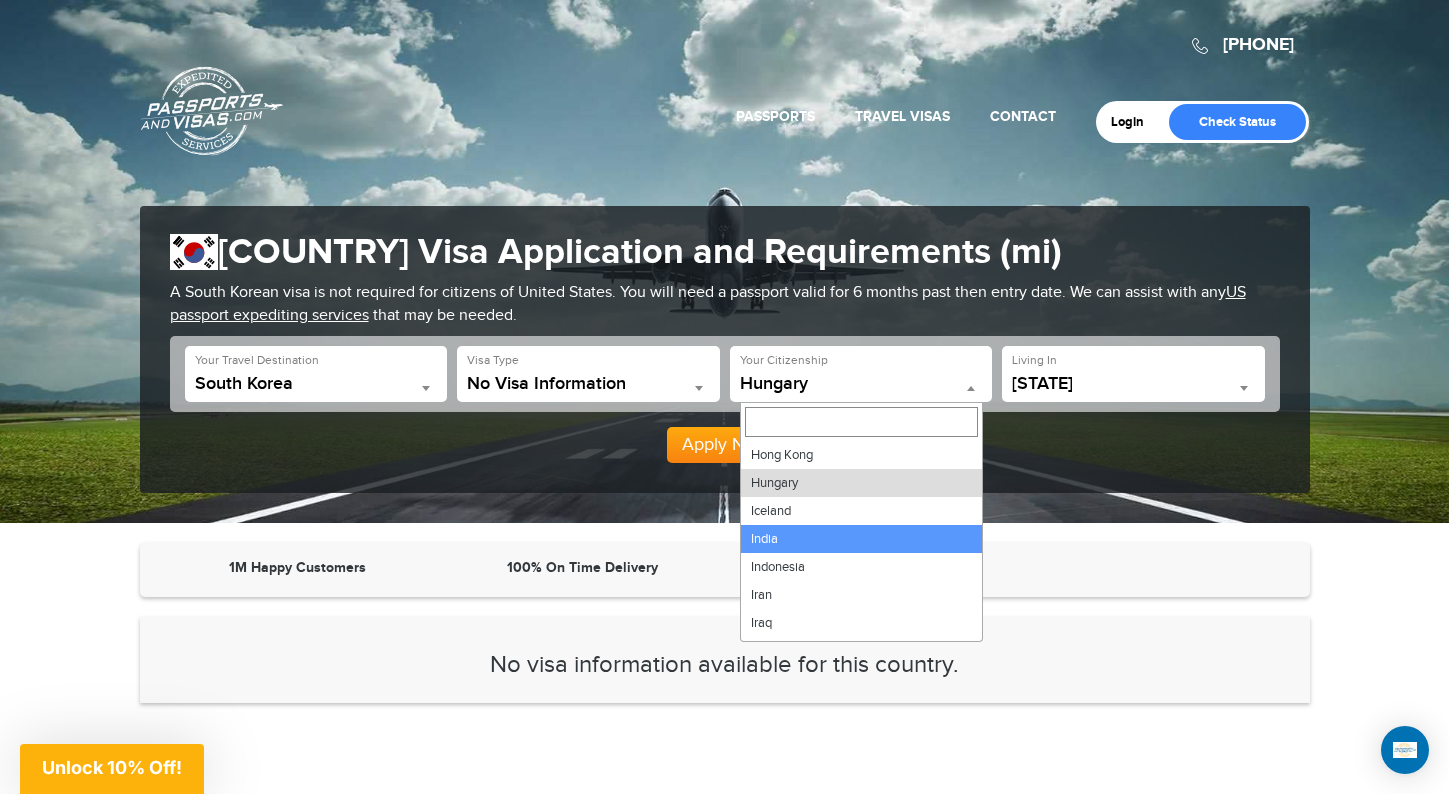 select on "*****" 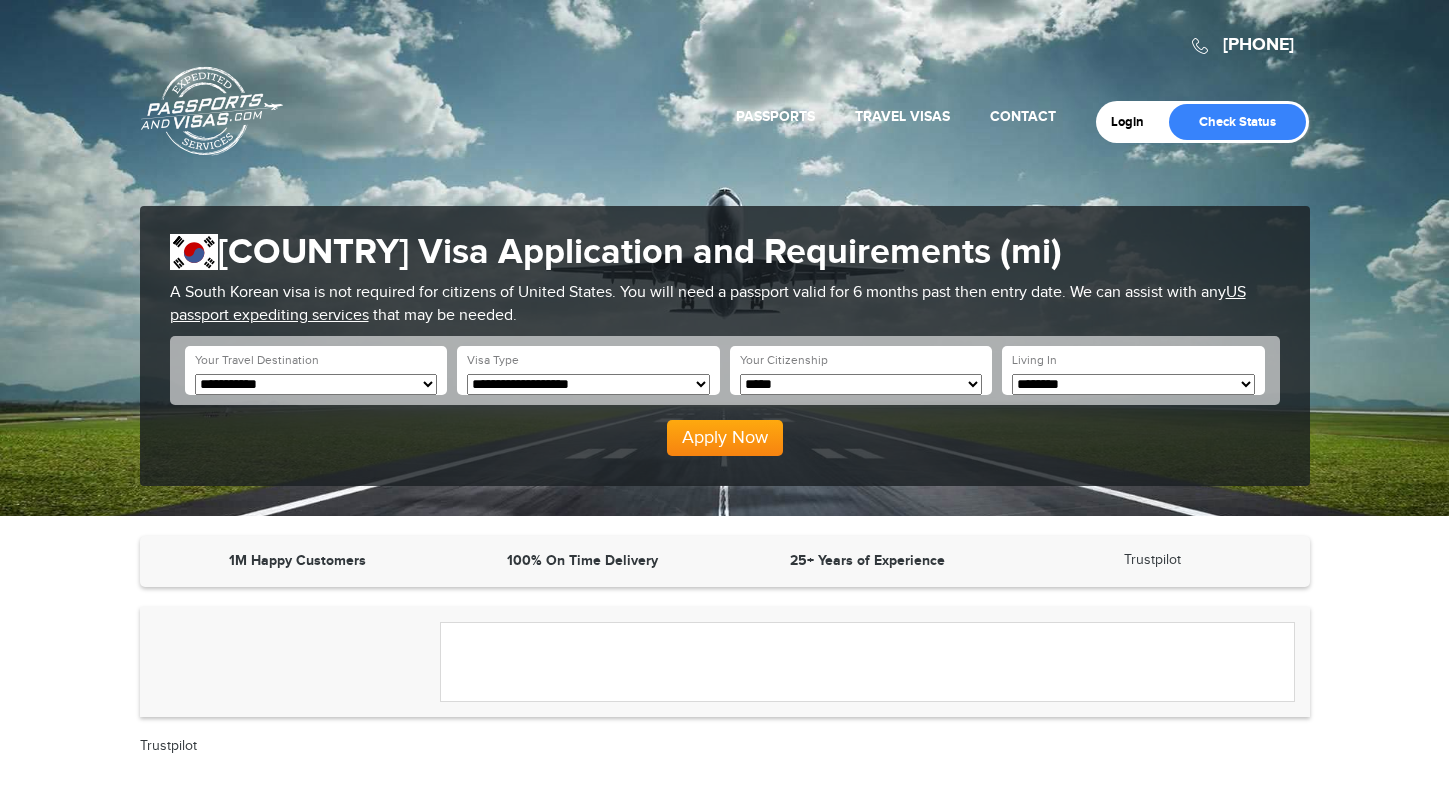 scroll, scrollTop: 0, scrollLeft: 0, axis: both 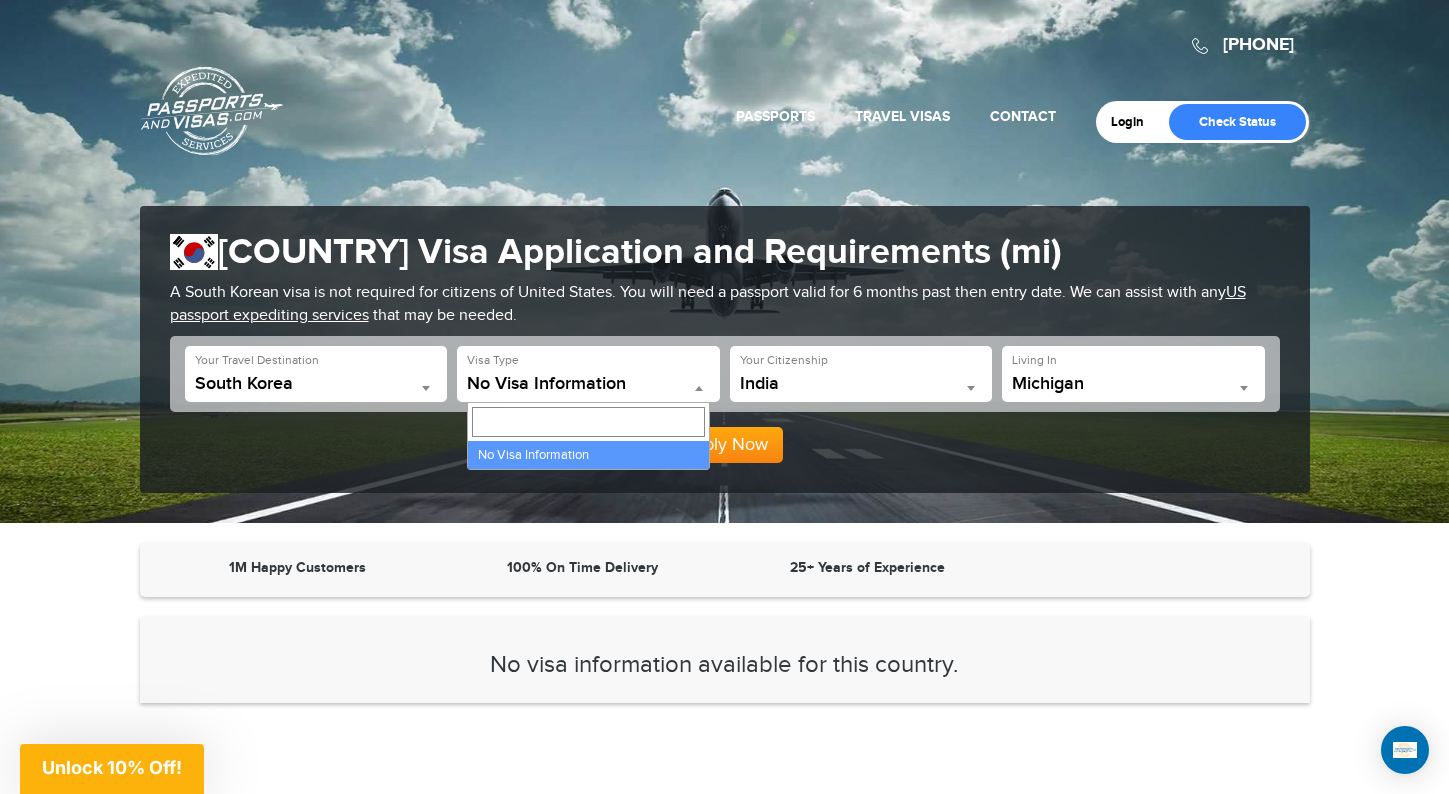 click on "No Visa Information" at bounding box center (588, 384) 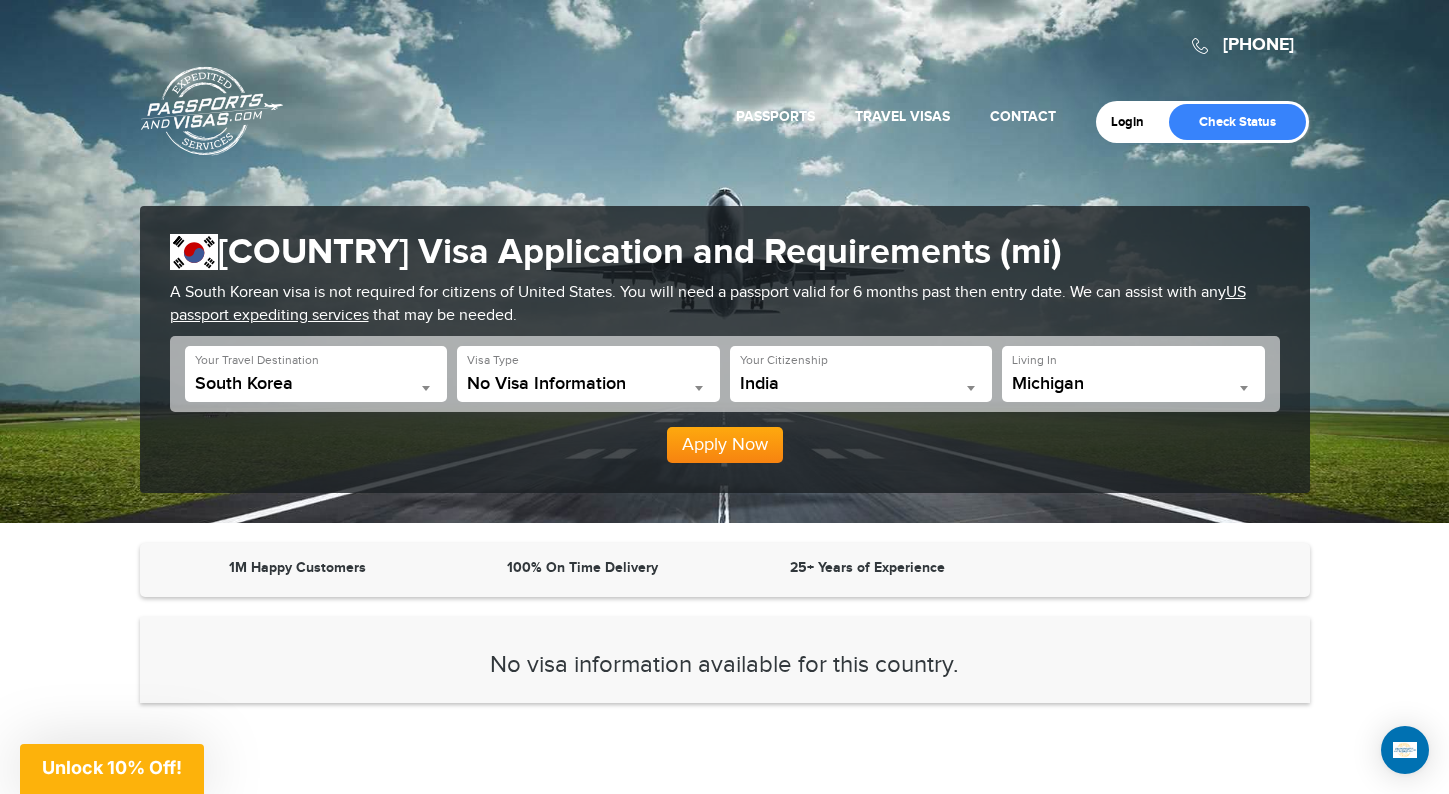 click on "Apply Now" at bounding box center (725, 437) 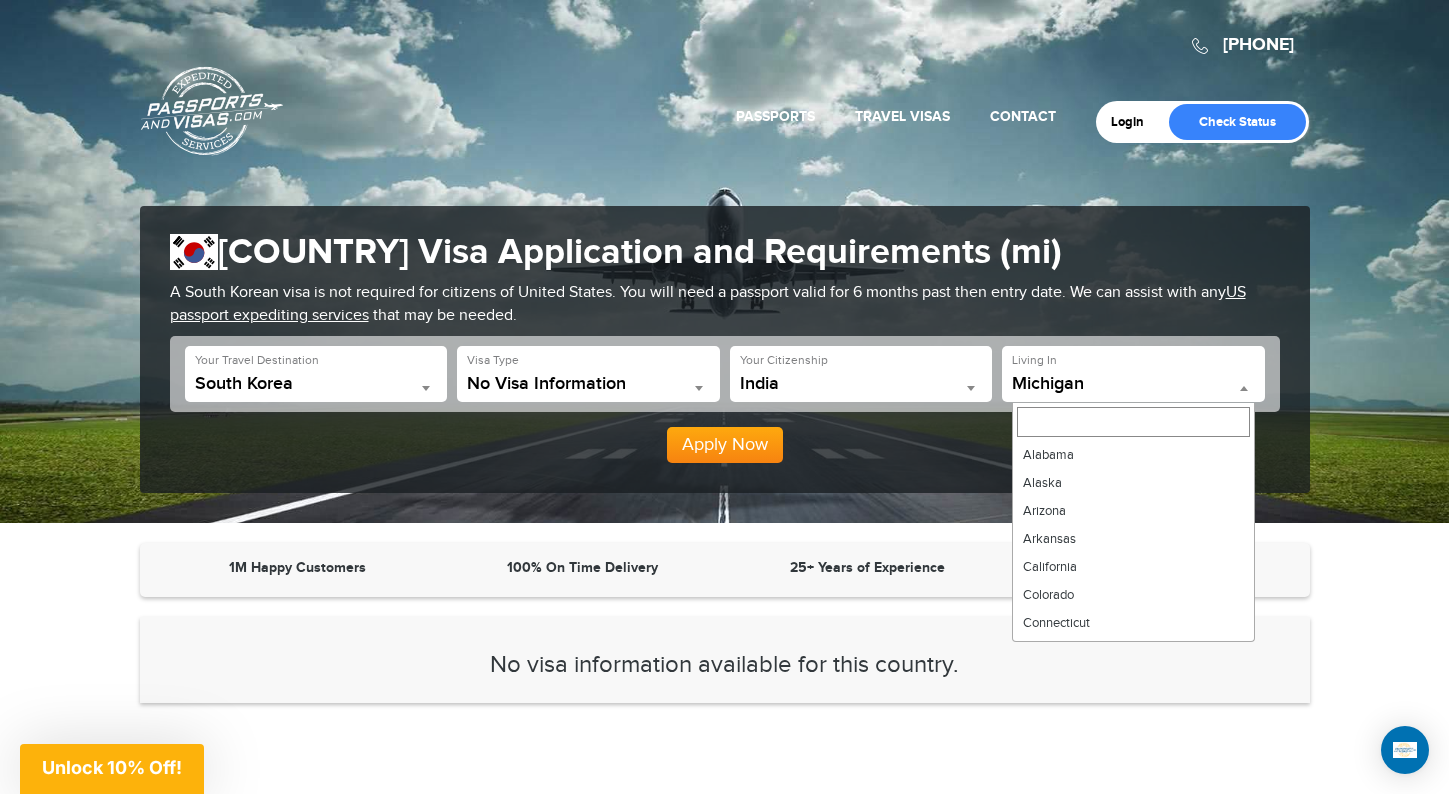 scroll, scrollTop: 560, scrollLeft: 0, axis: vertical 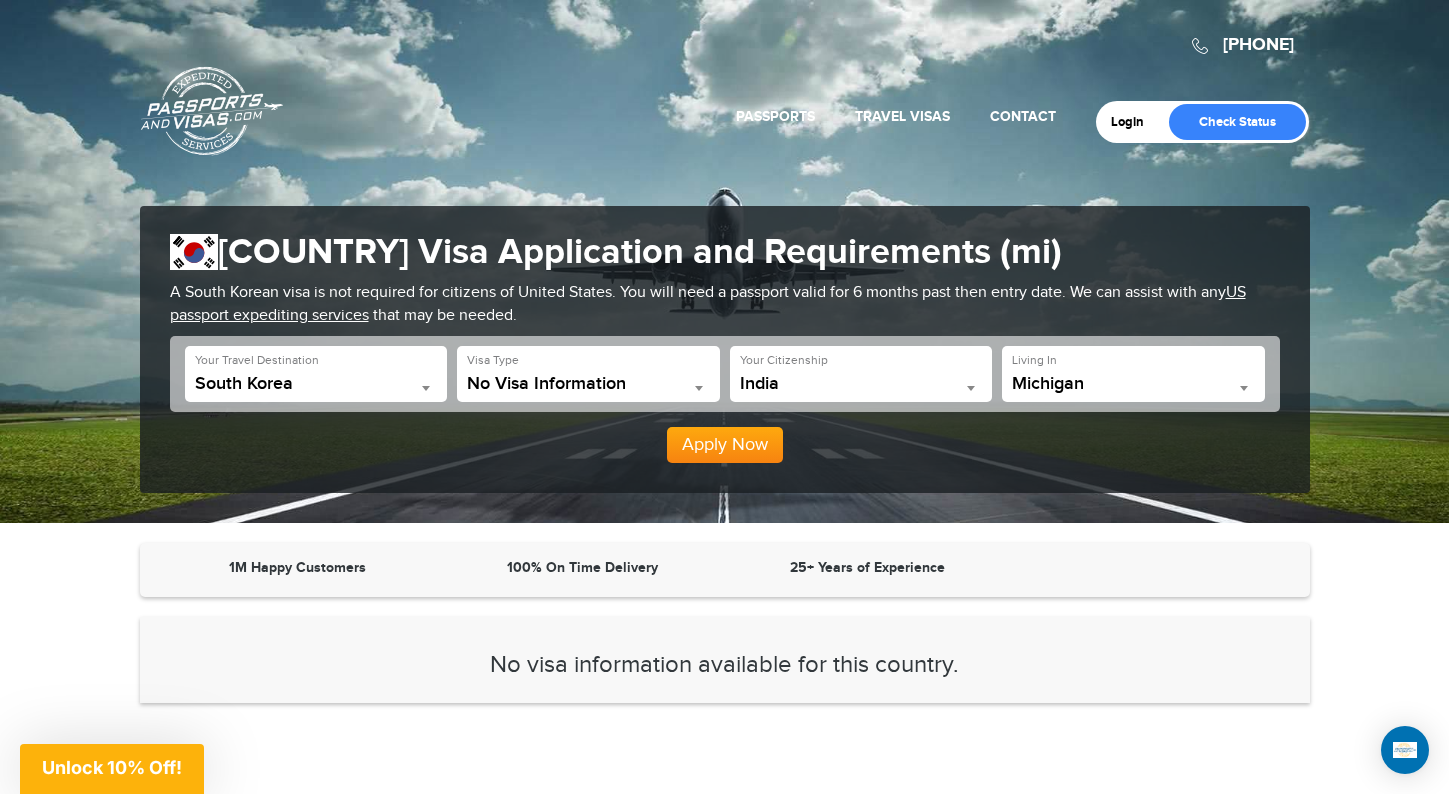 click on "Michigan" at bounding box center (1133, 384) 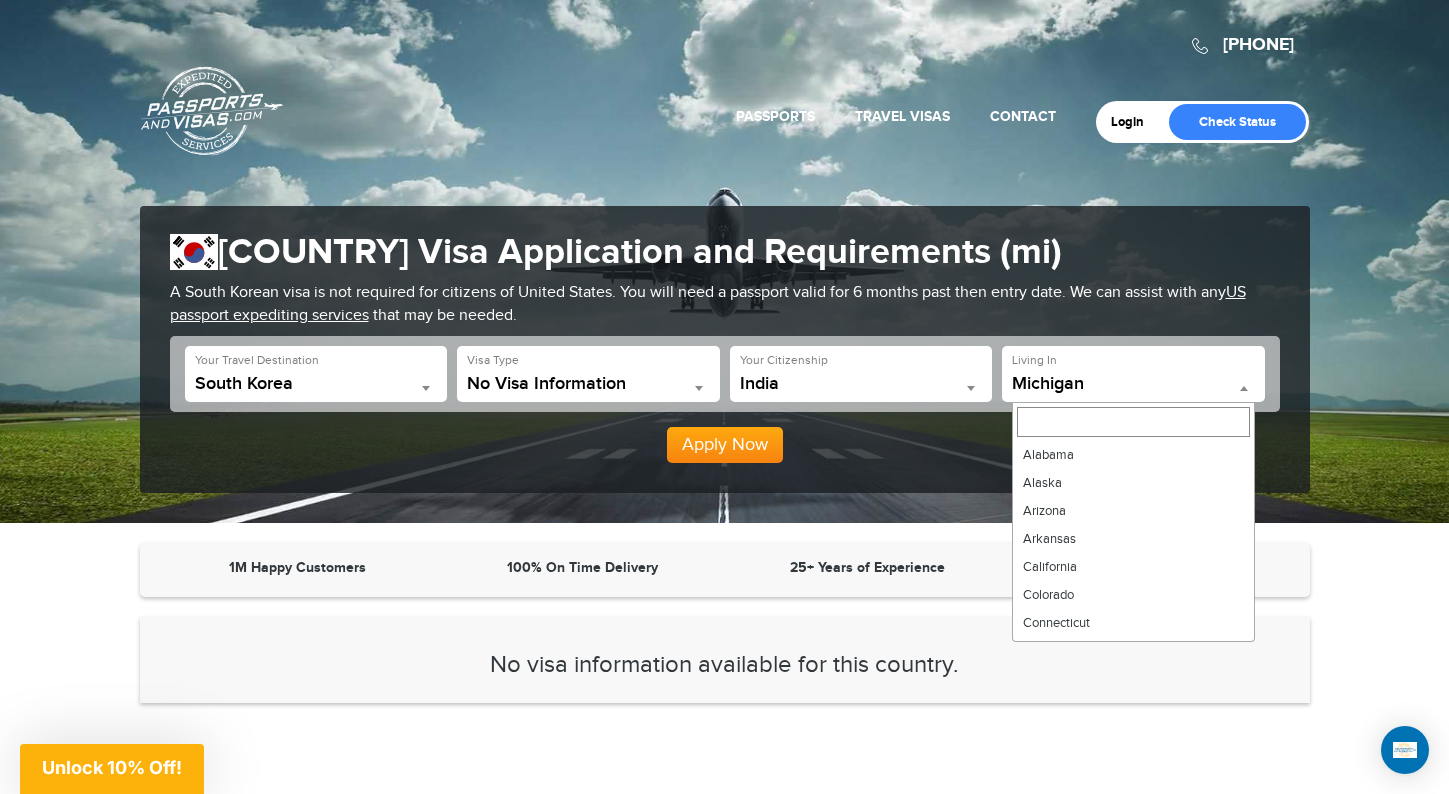 scroll, scrollTop: 588, scrollLeft: 0, axis: vertical 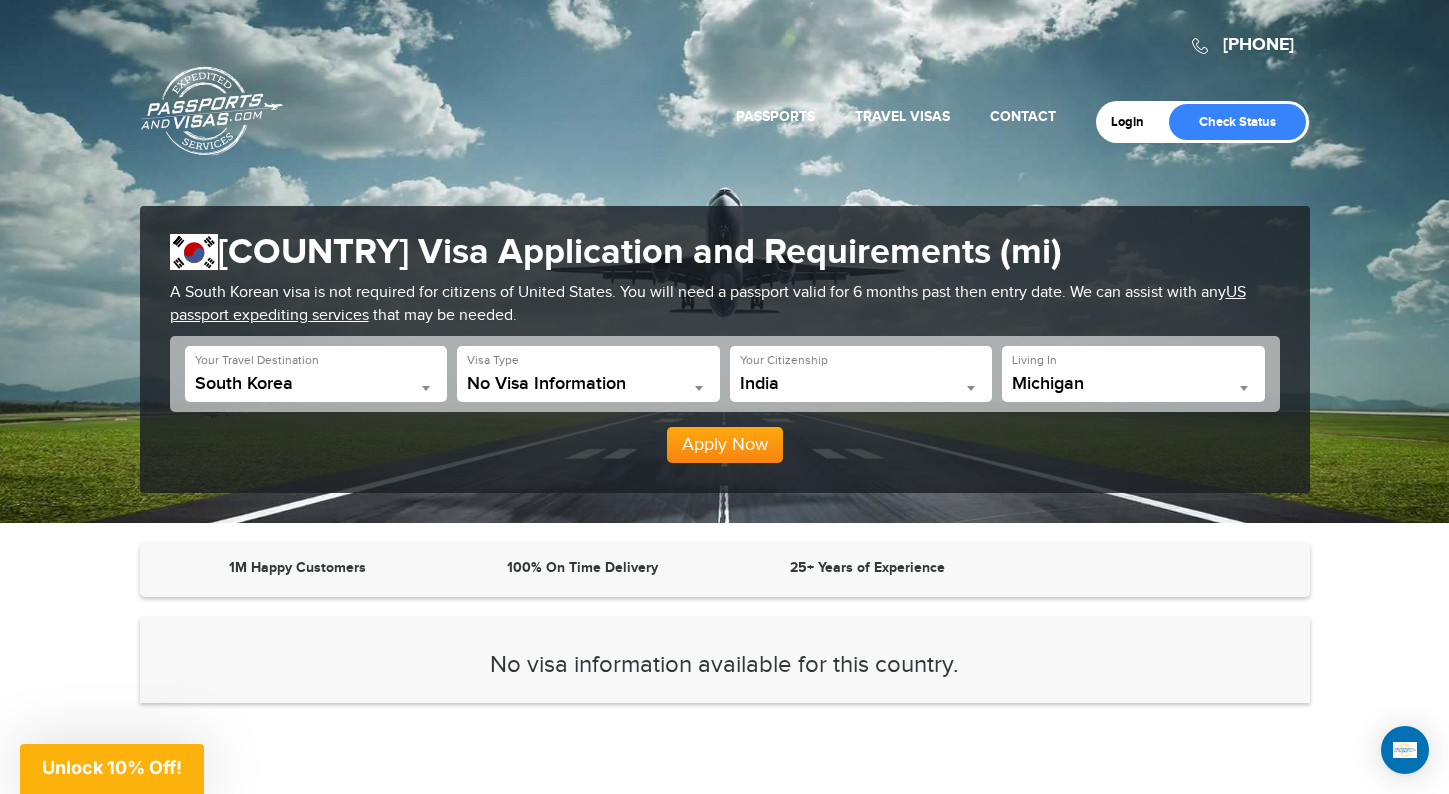 click on "Apply Now" at bounding box center (725, 437) 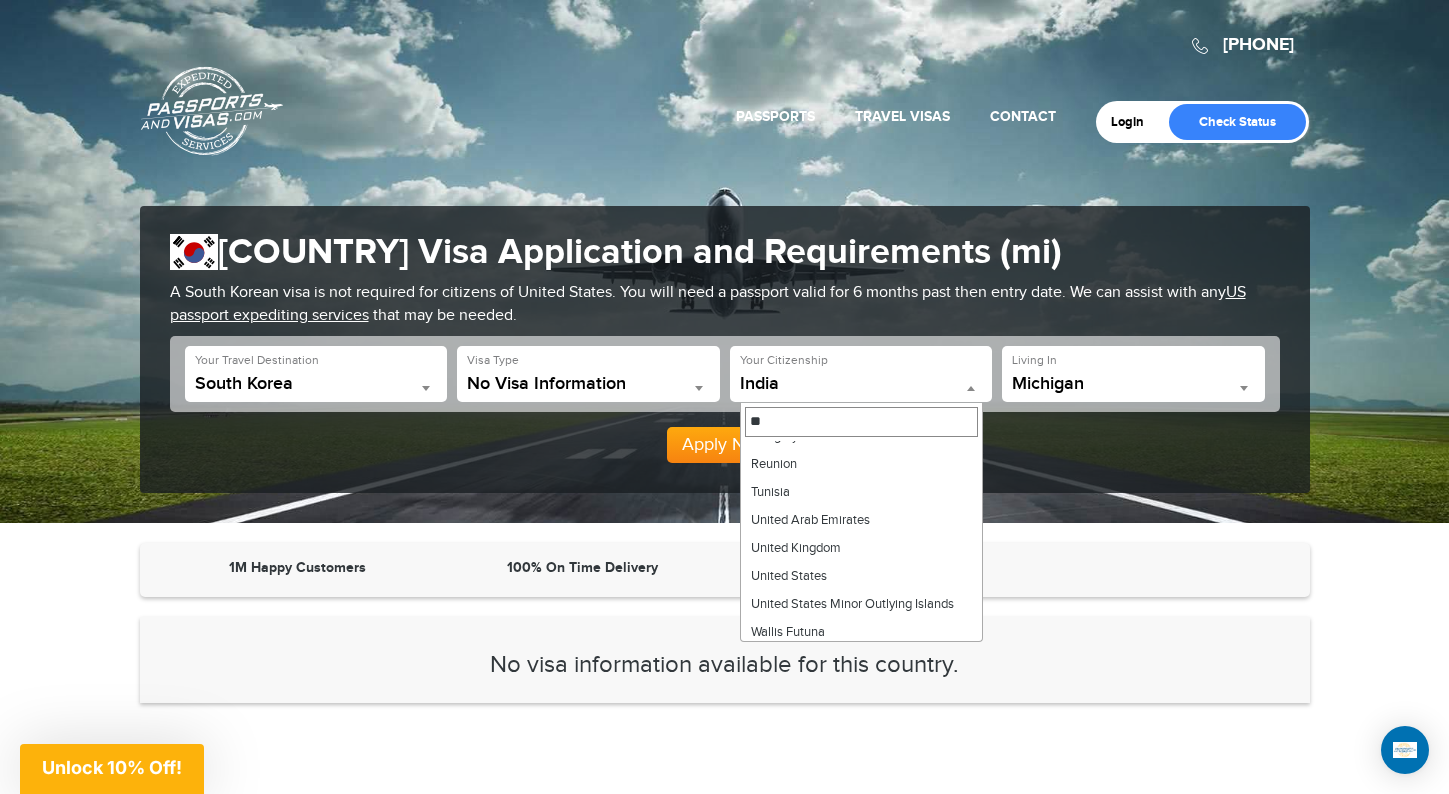 scroll, scrollTop: 83, scrollLeft: 0, axis: vertical 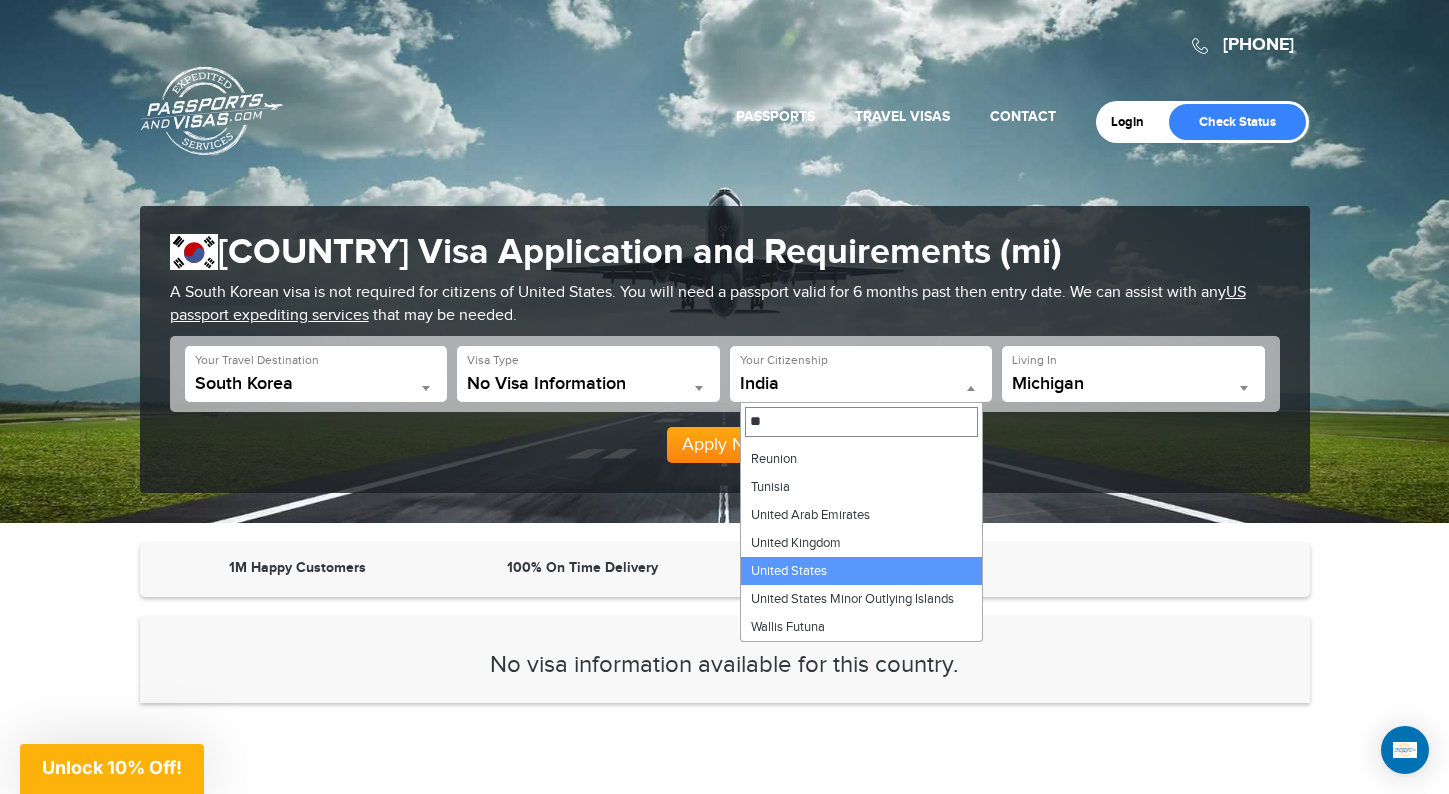 type on "**" 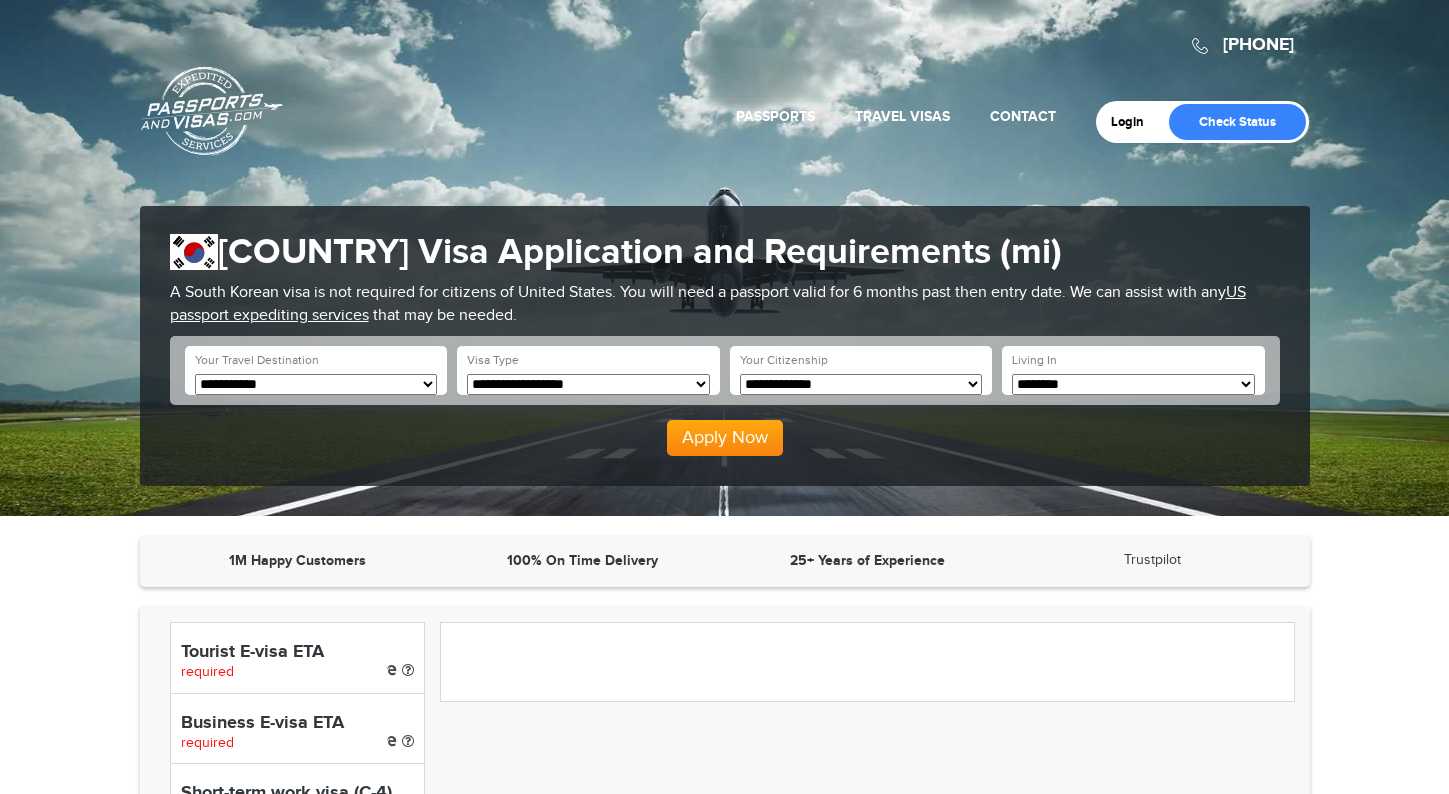 scroll, scrollTop: 0, scrollLeft: 0, axis: both 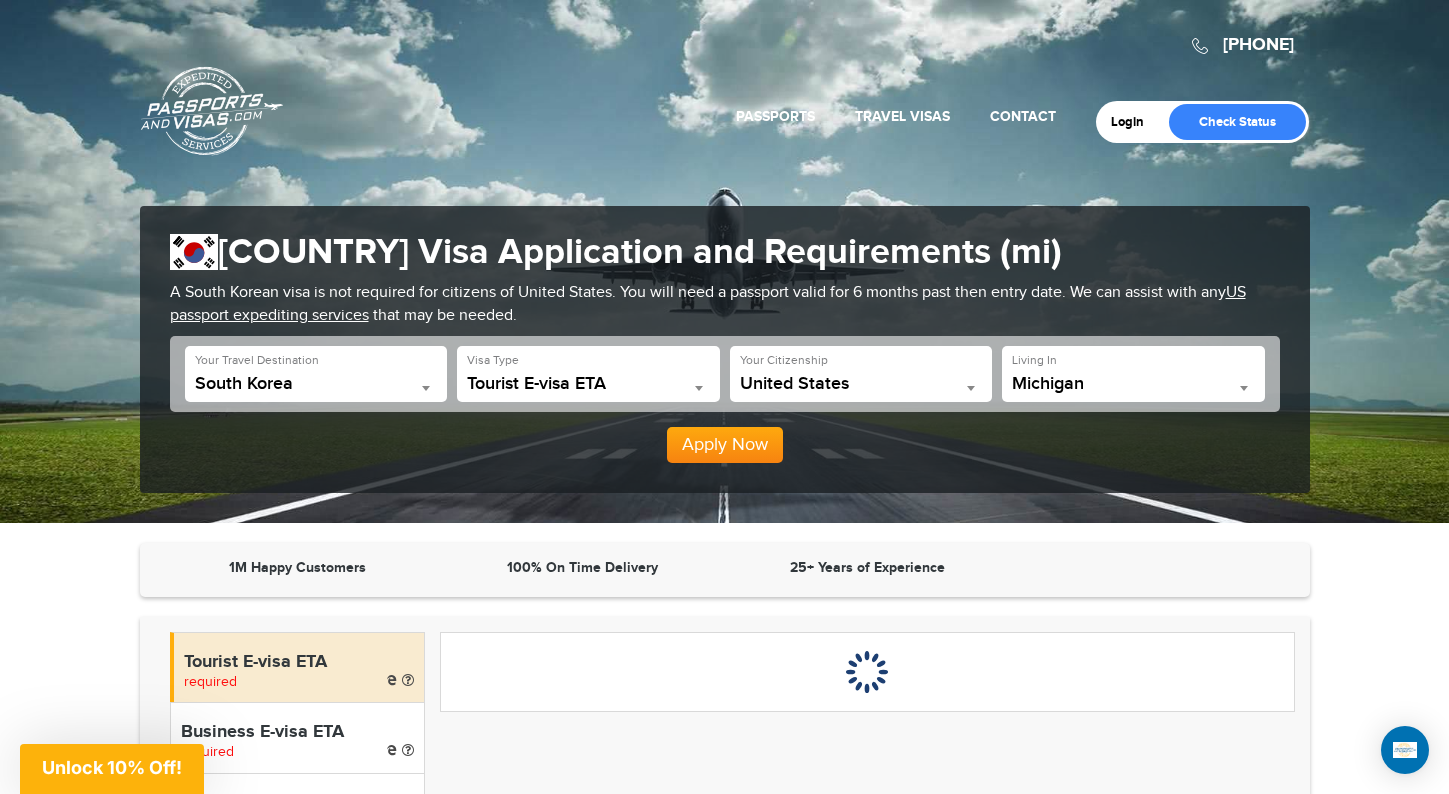 click on "Tourist E-visa ETA" at bounding box center (588, 384) 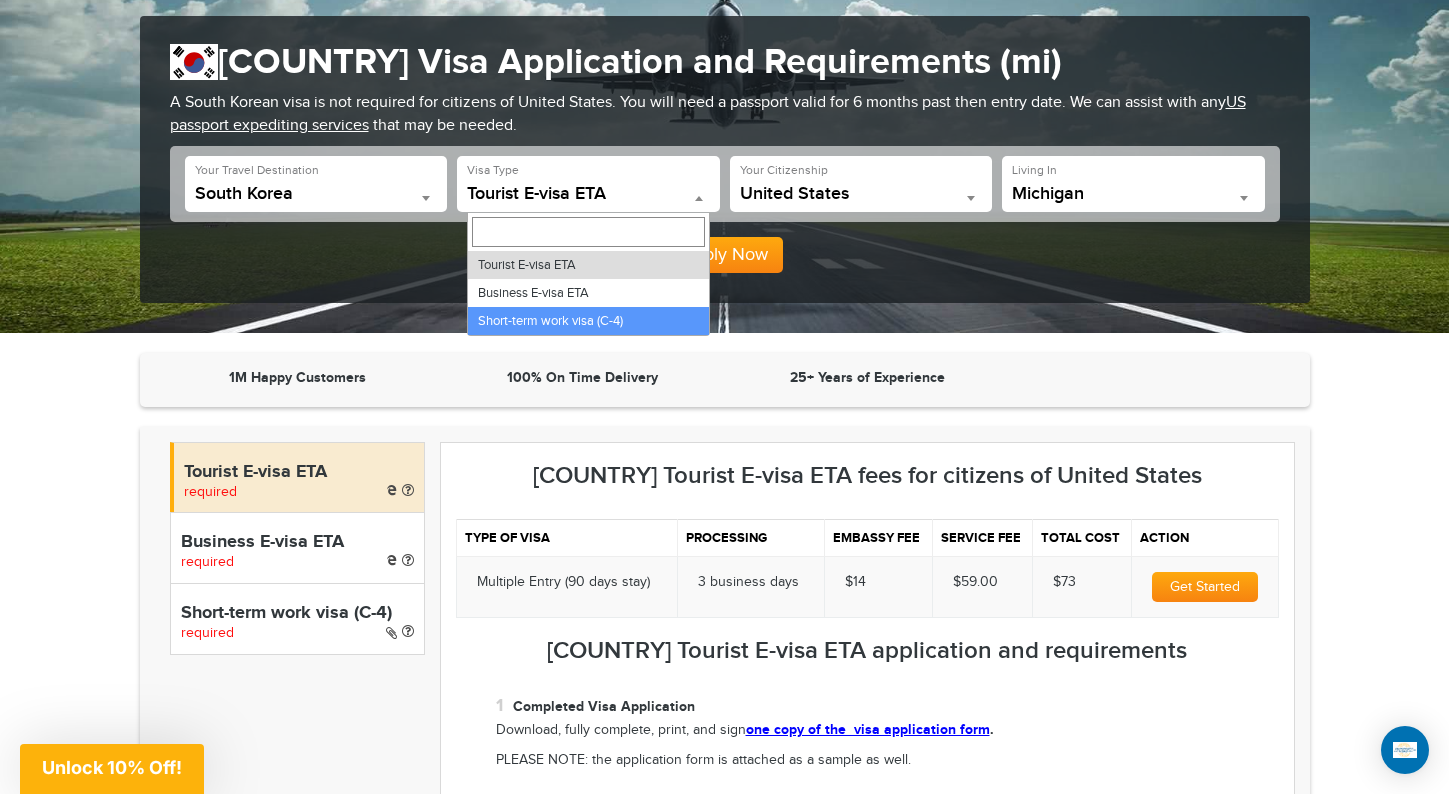 scroll, scrollTop: 190, scrollLeft: 0, axis: vertical 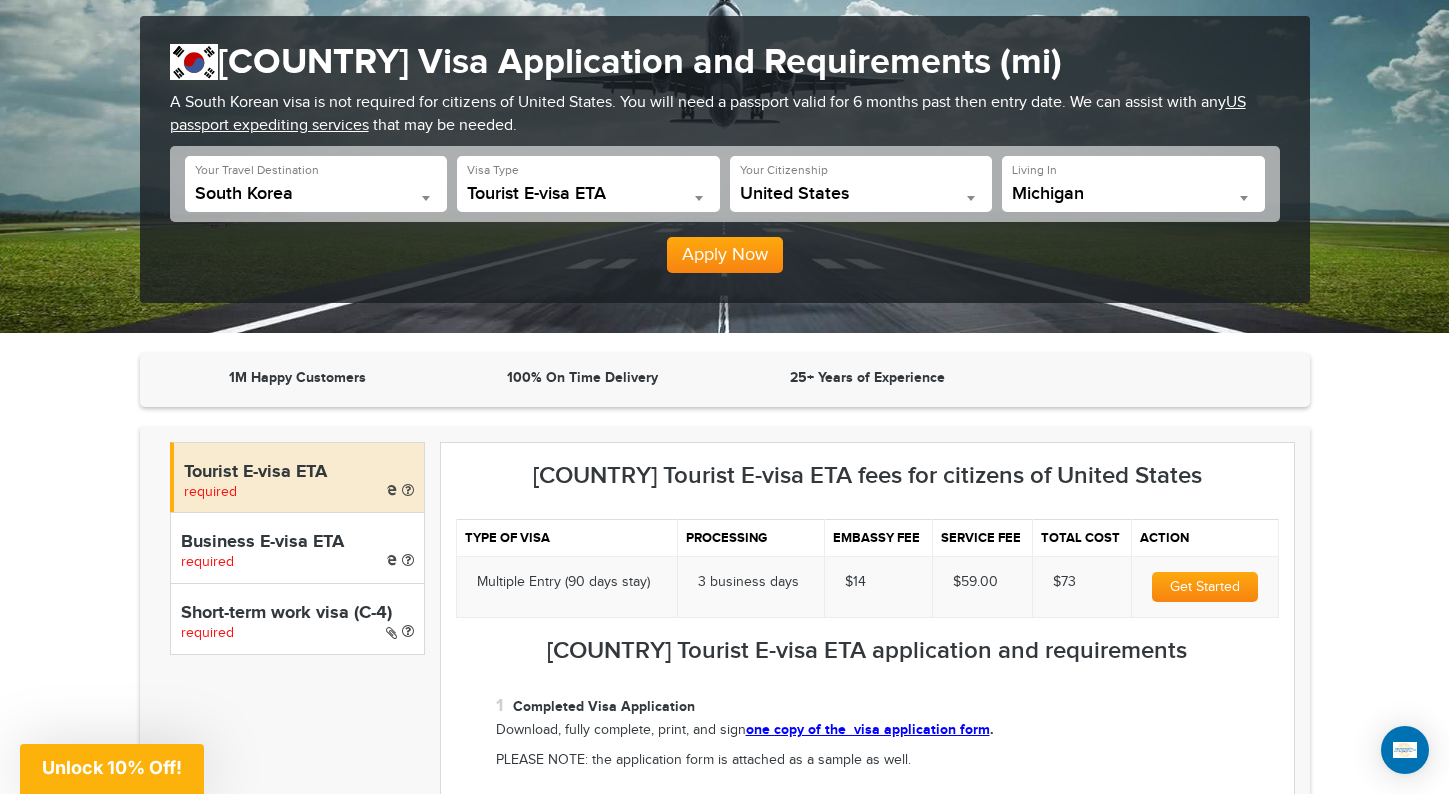 click on "Download, fully complete, print, and sign  one copy of the  visa application form ." at bounding box center [887, 730] 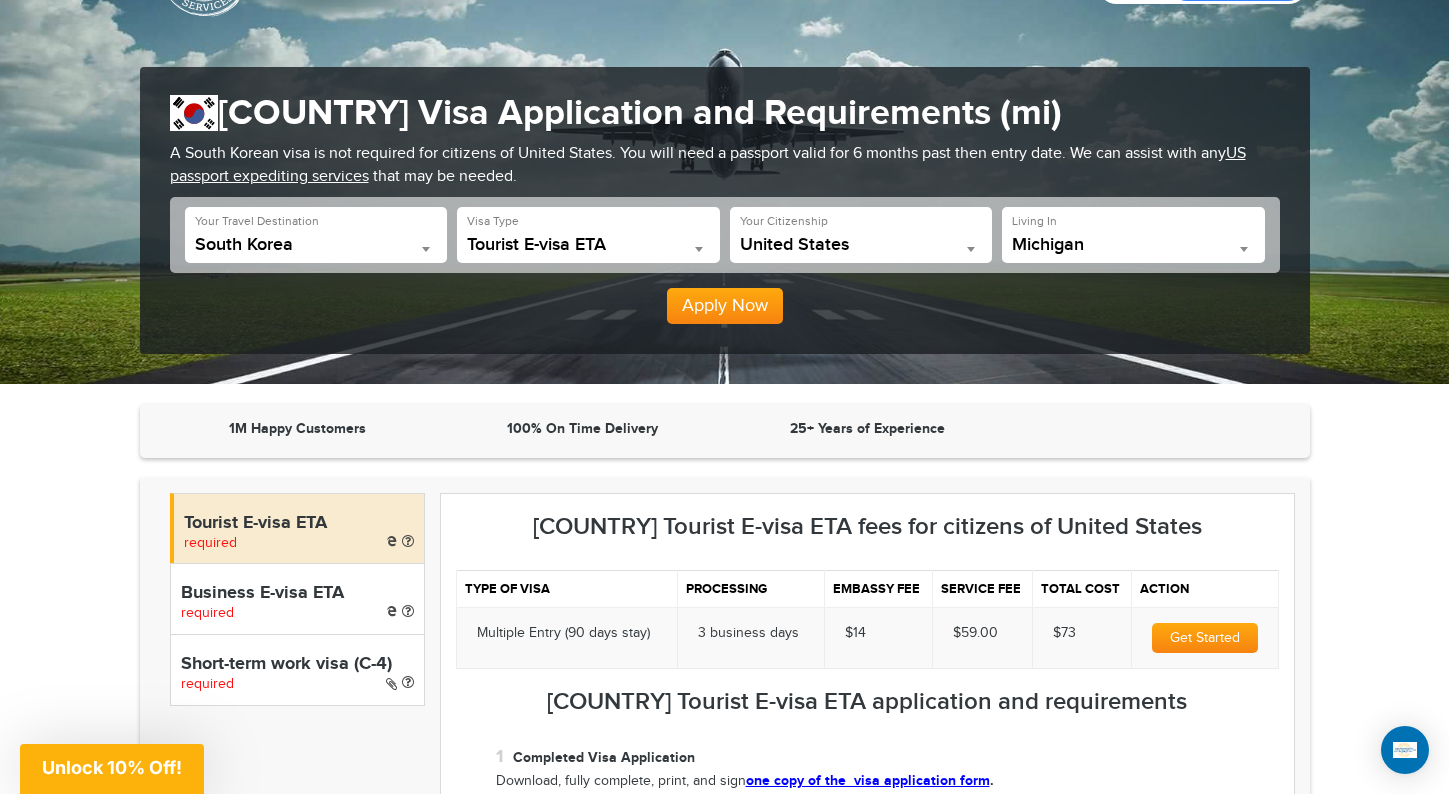 scroll, scrollTop: 138, scrollLeft: 0, axis: vertical 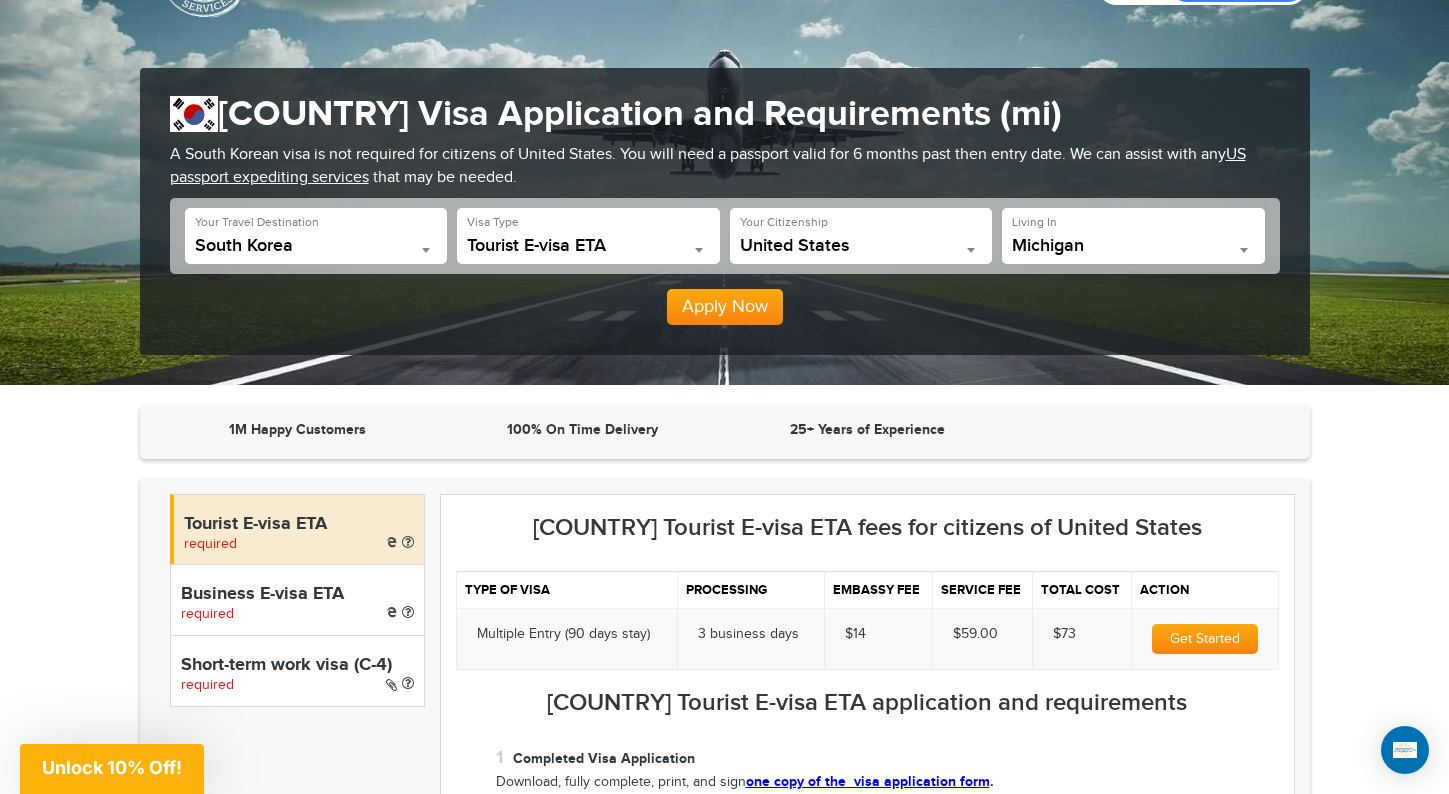 click on "United States" at bounding box center [861, 246] 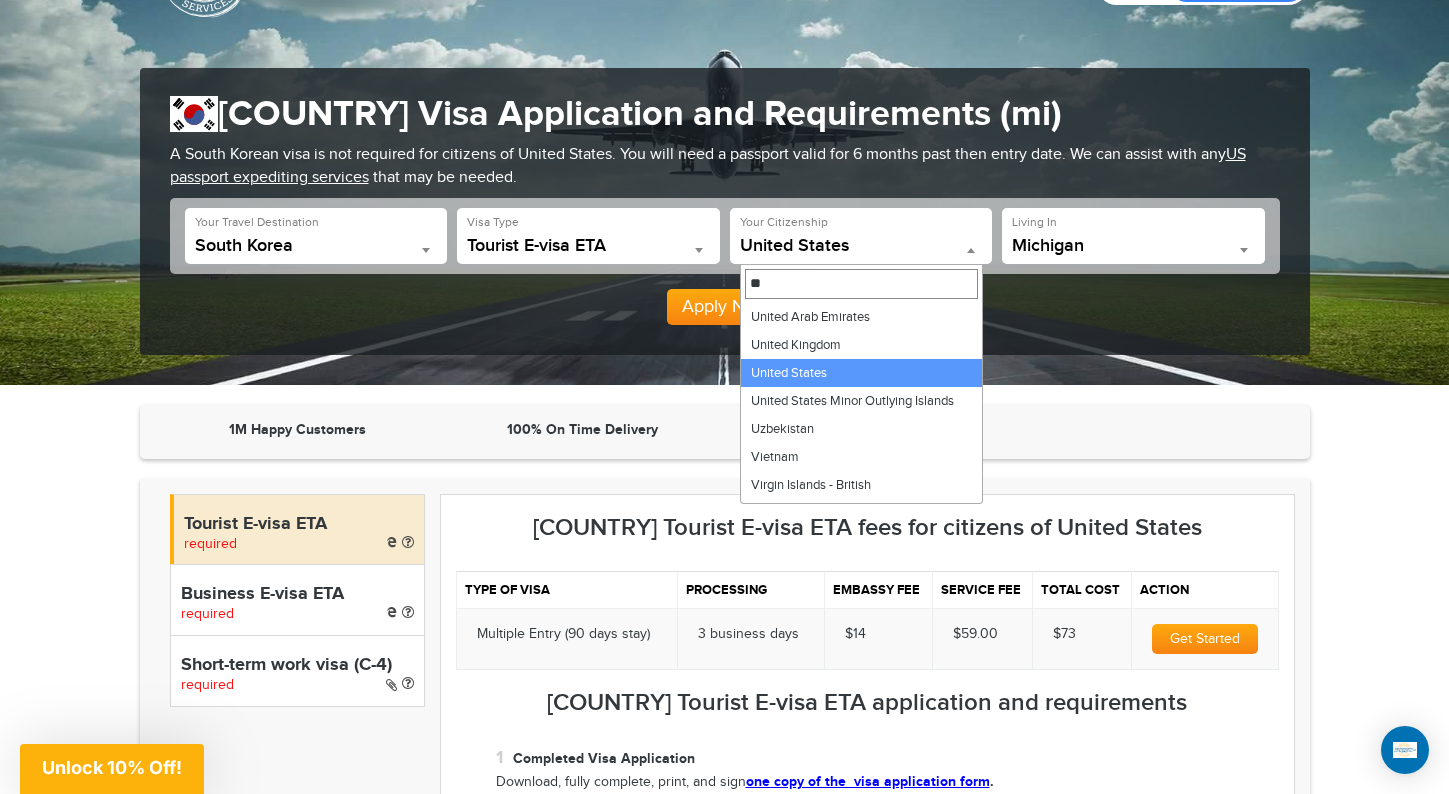 scroll, scrollTop: 0, scrollLeft: 0, axis: both 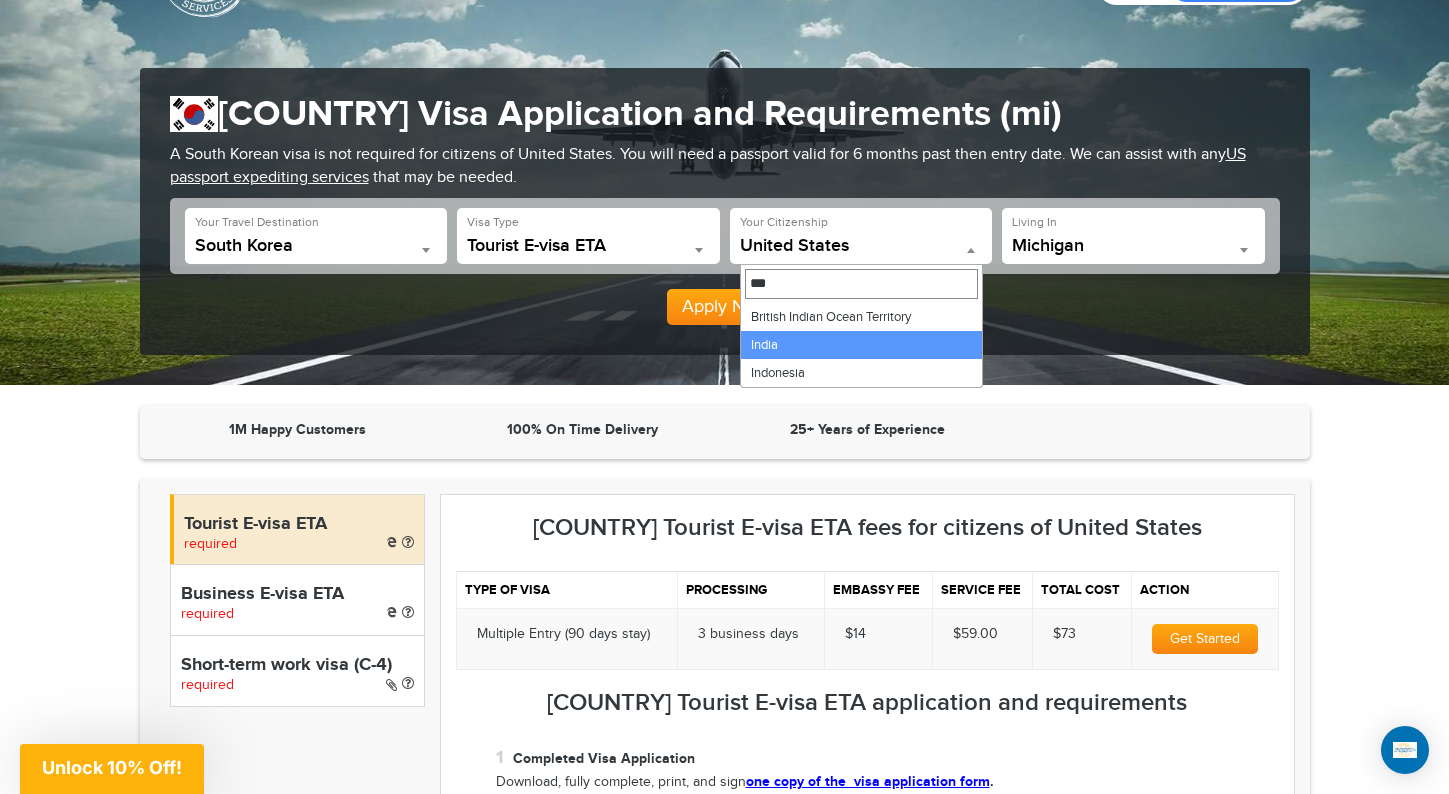 type on "***" 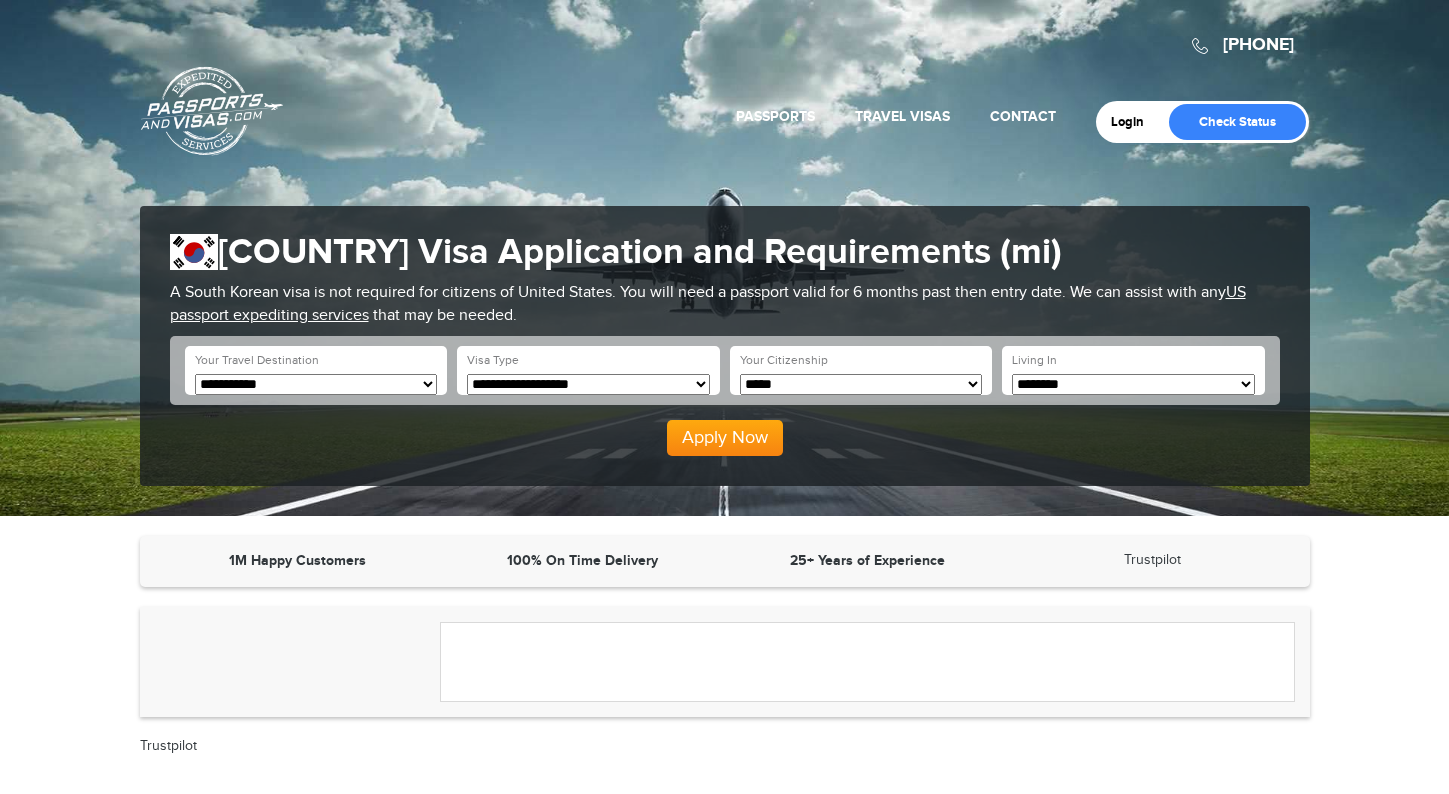 scroll, scrollTop: 0, scrollLeft: 0, axis: both 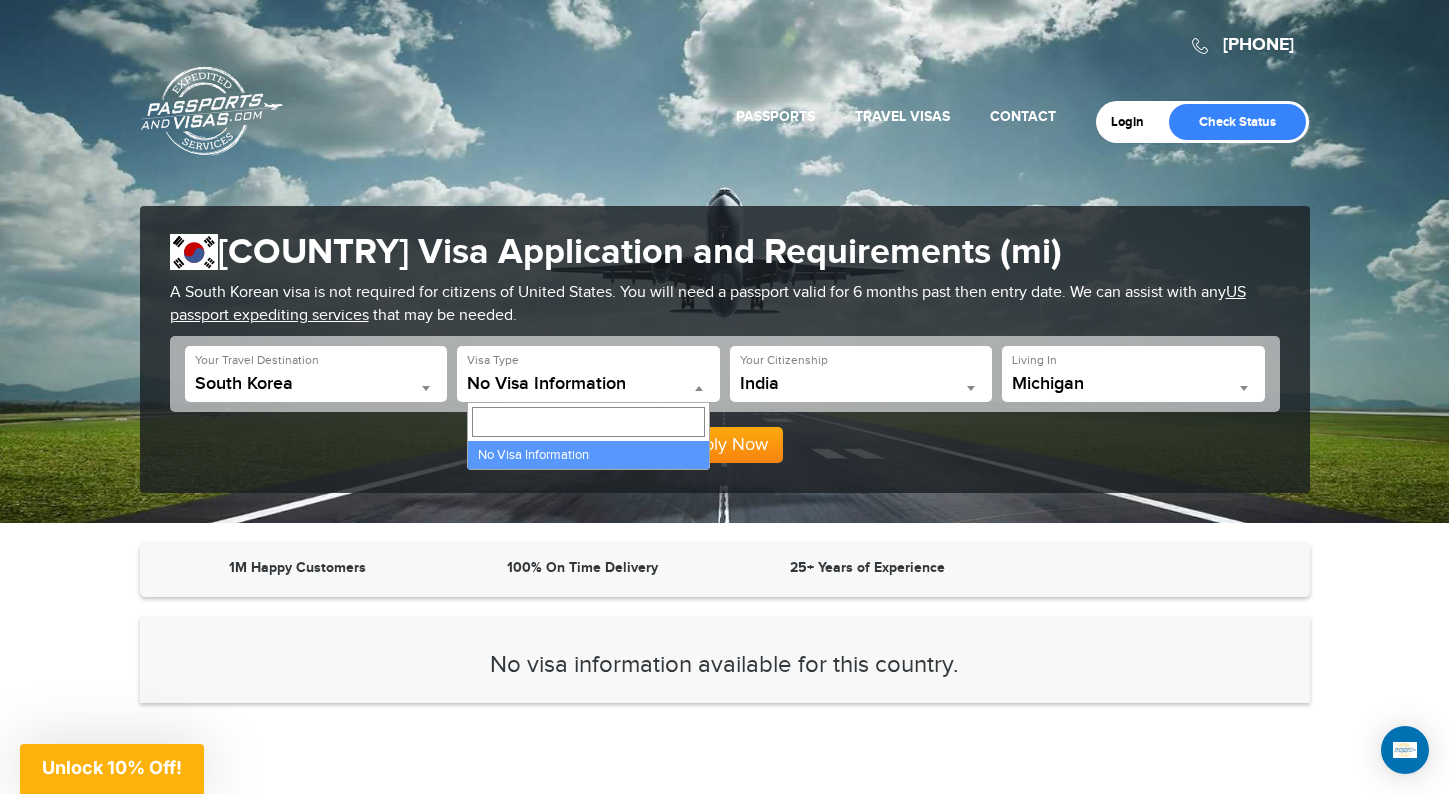 click on "No Visa Information" at bounding box center (588, 384) 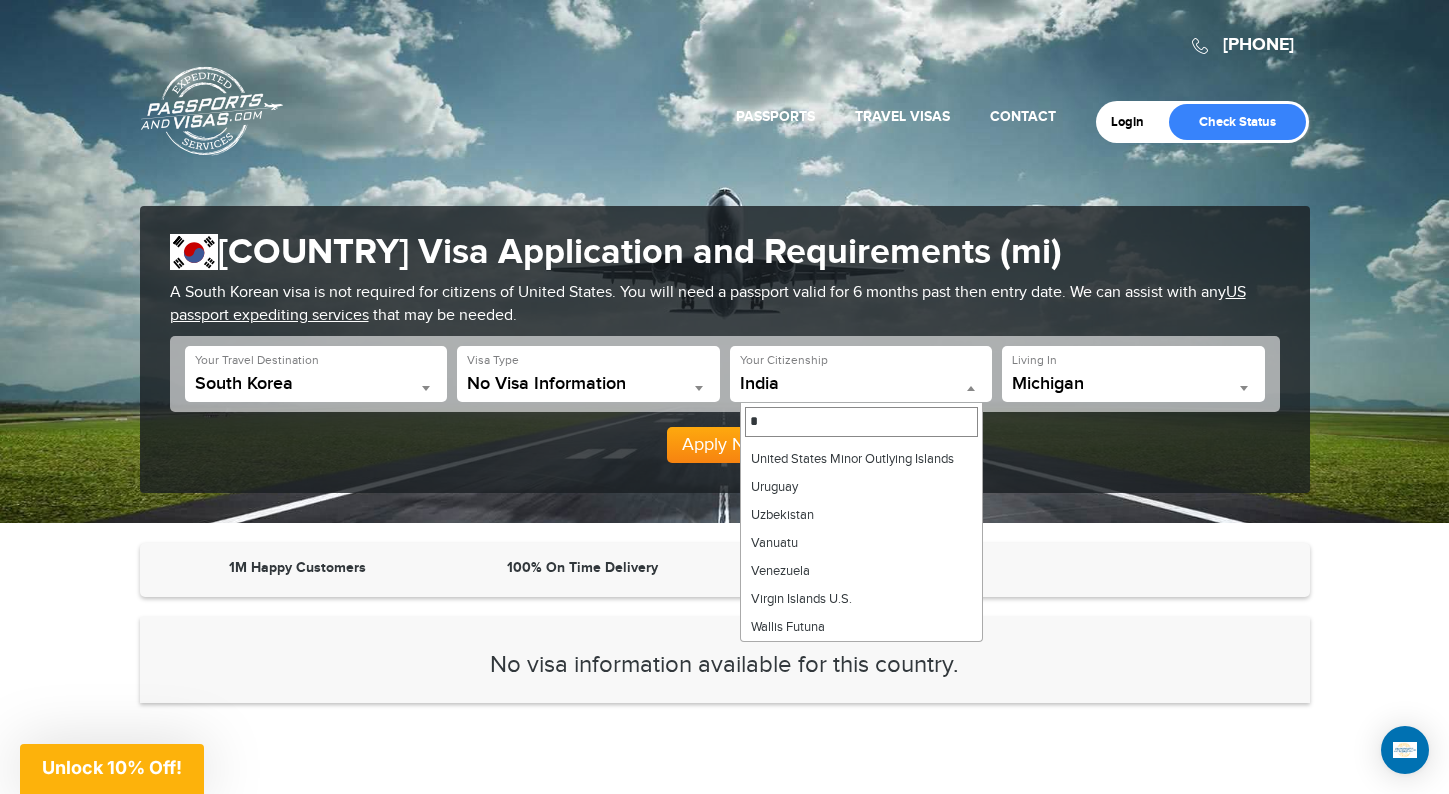 scroll, scrollTop: 0, scrollLeft: 0, axis: both 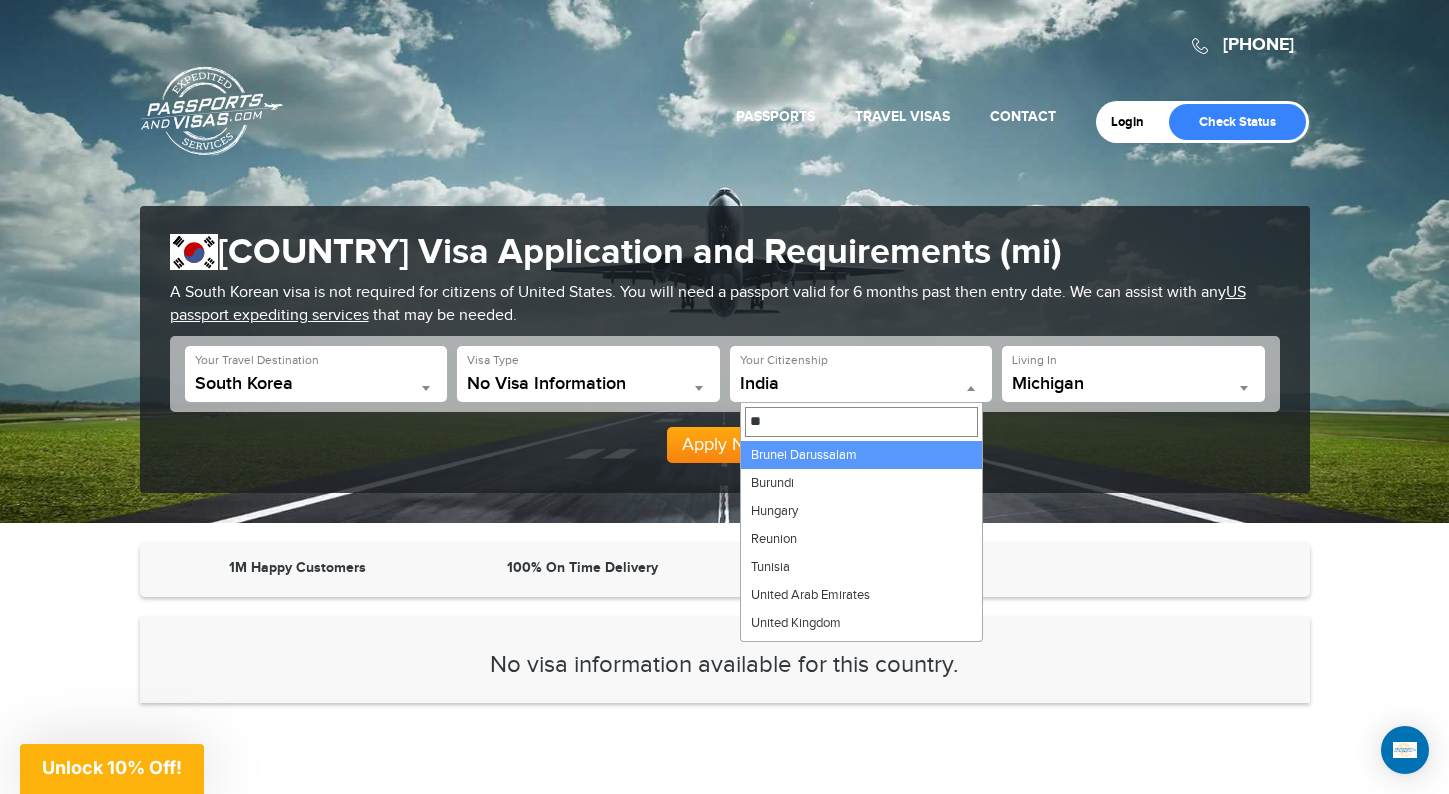 type on "*" 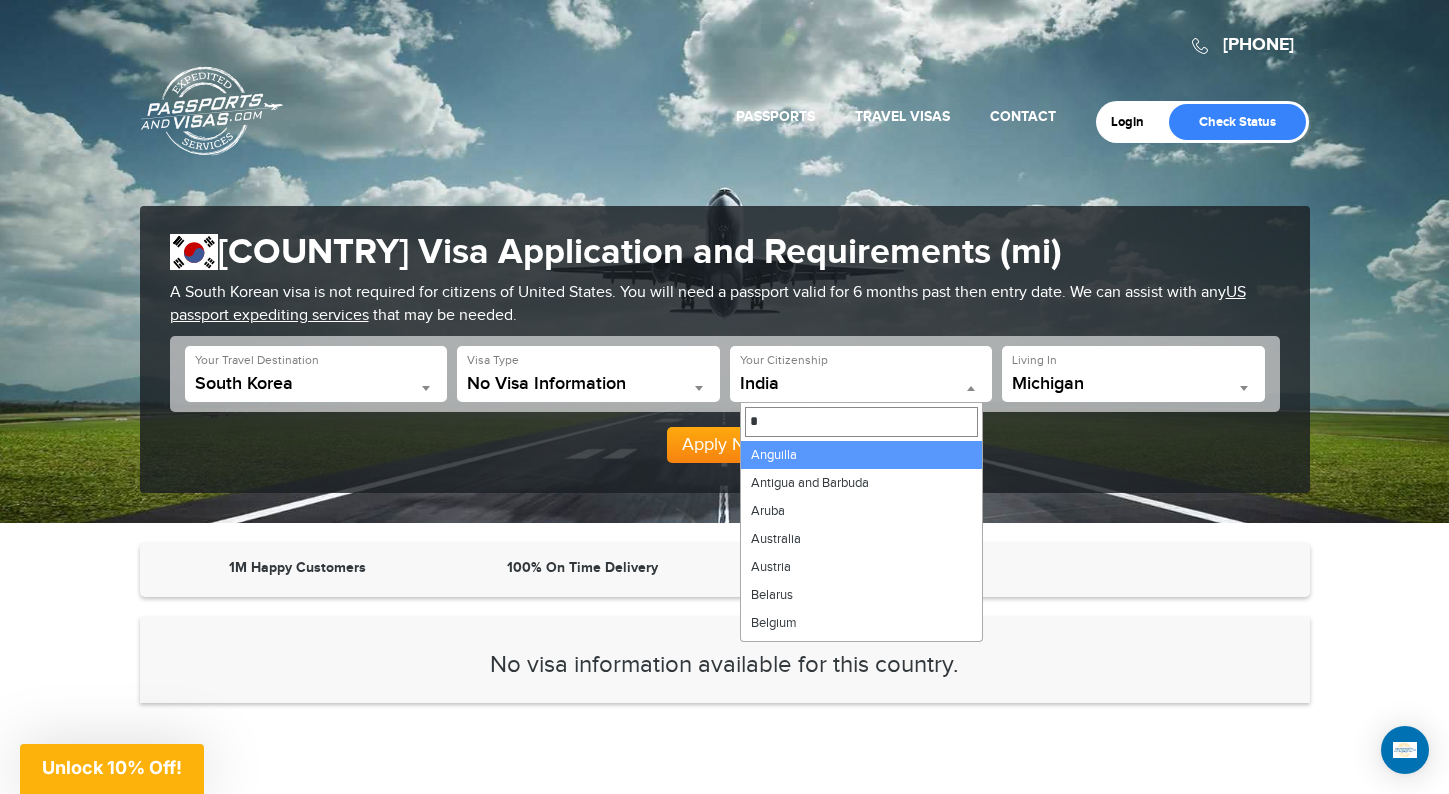 type 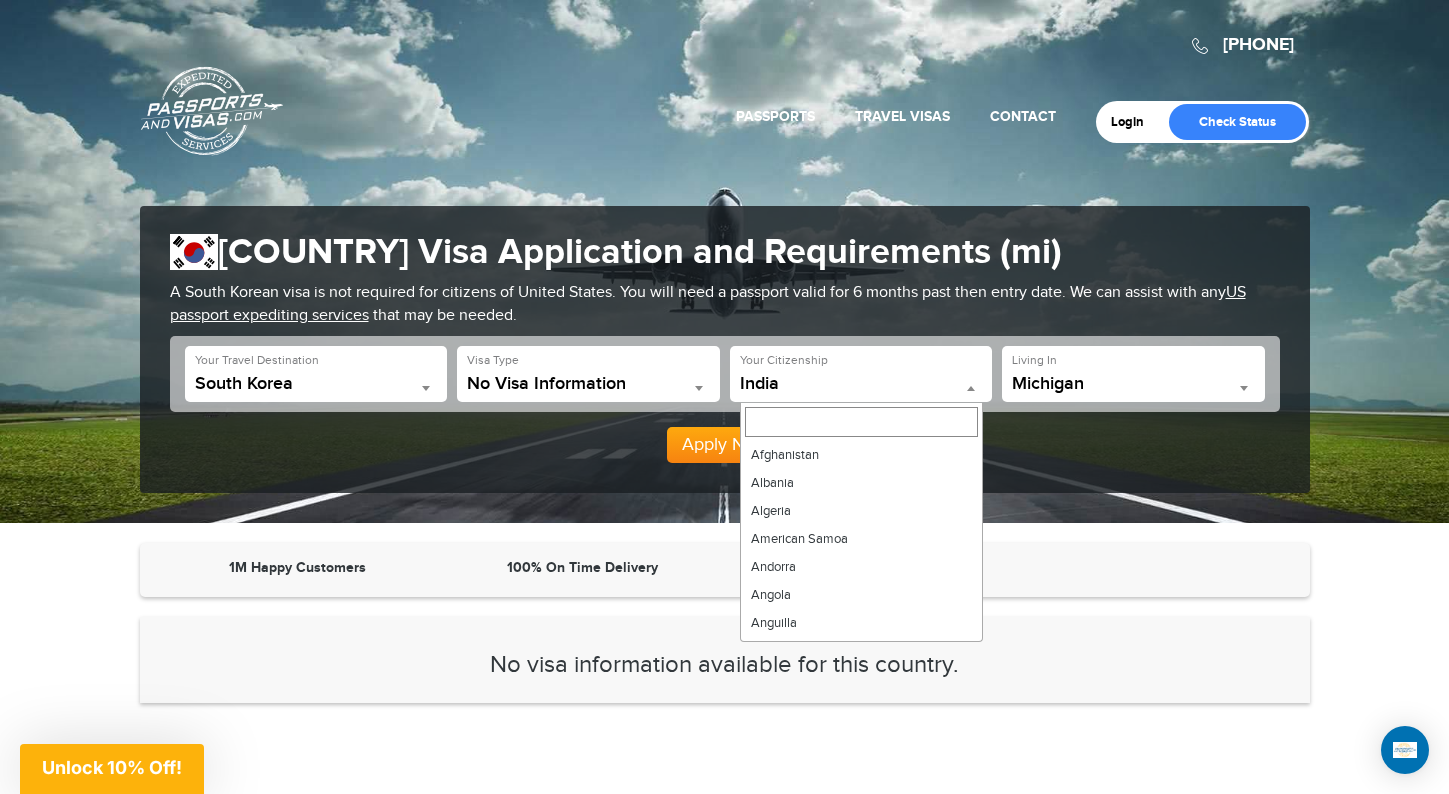 scroll, scrollTop: 2772, scrollLeft: 0, axis: vertical 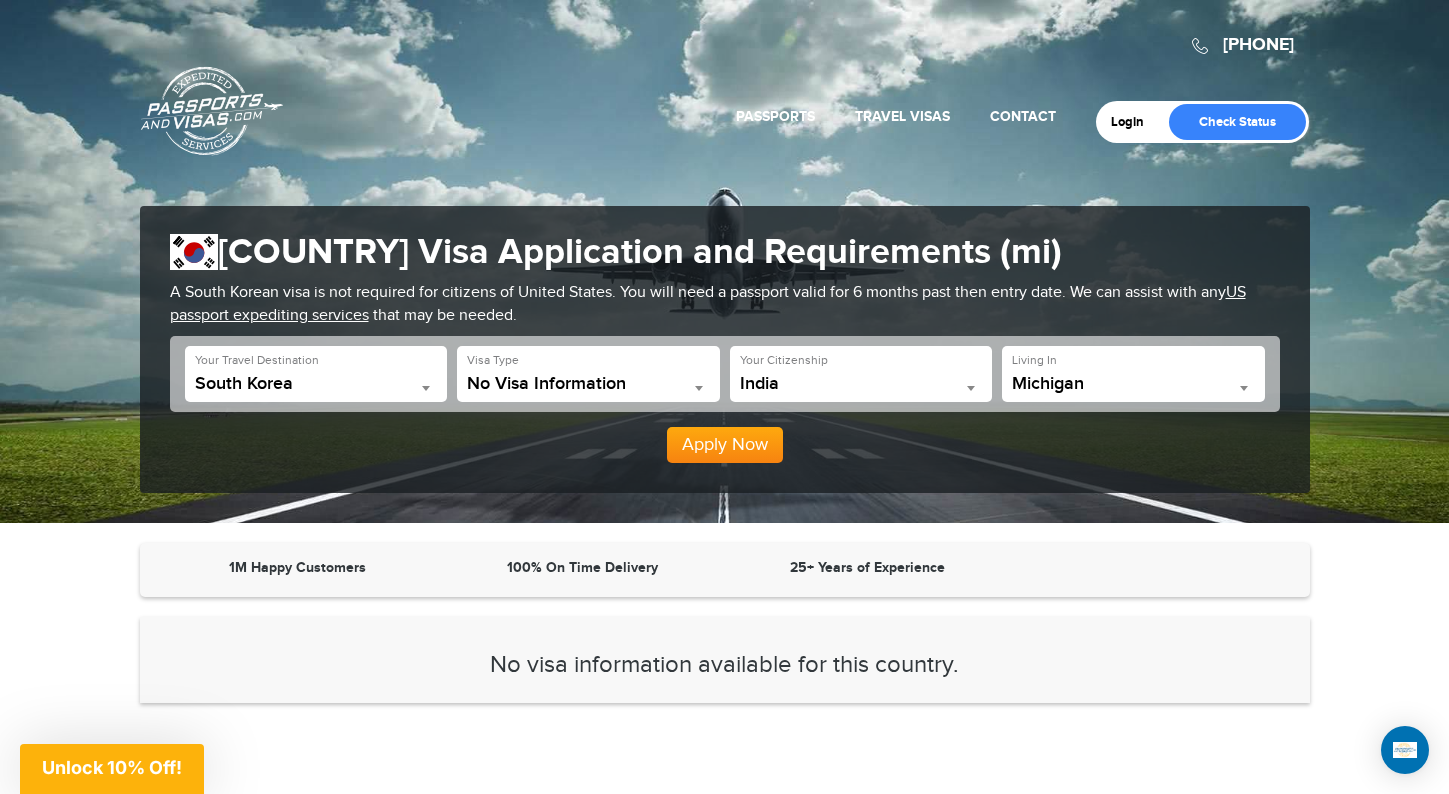 click on "1M Happy Customers
100% On Time Delivery
25+ Years of Experience" at bounding box center (725, 570) 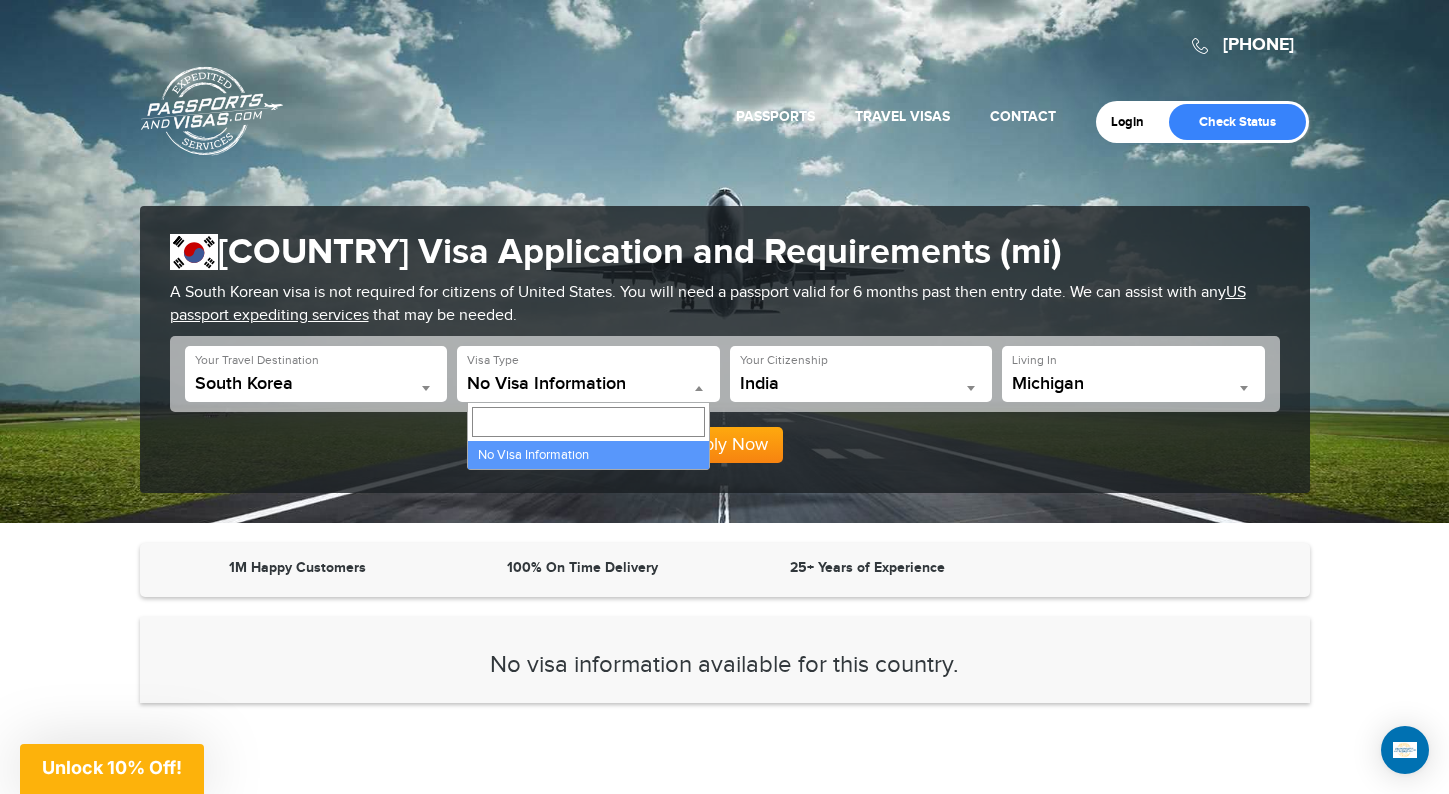 click on "No Visa Information" at bounding box center [588, 384] 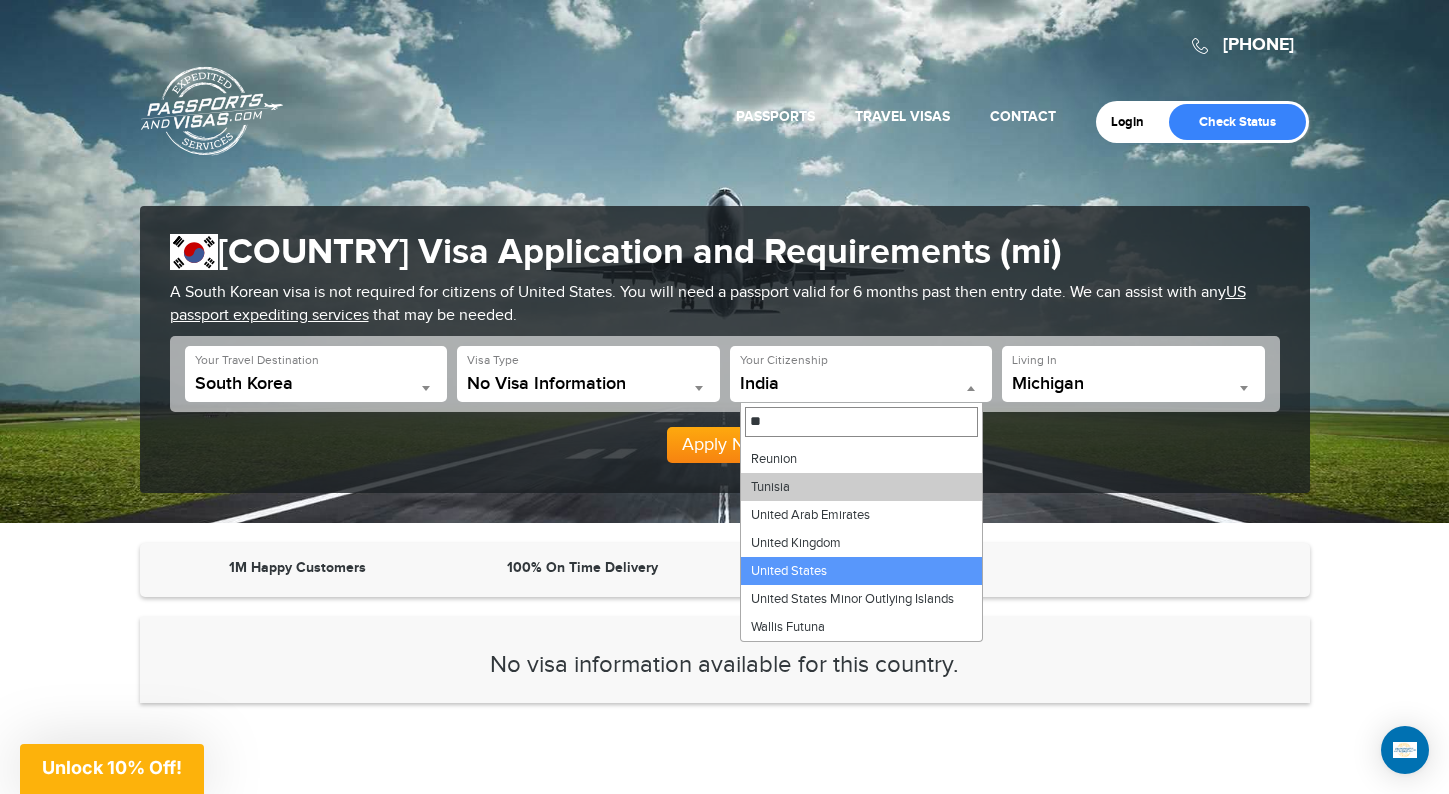scroll, scrollTop: 97, scrollLeft: 0, axis: vertical 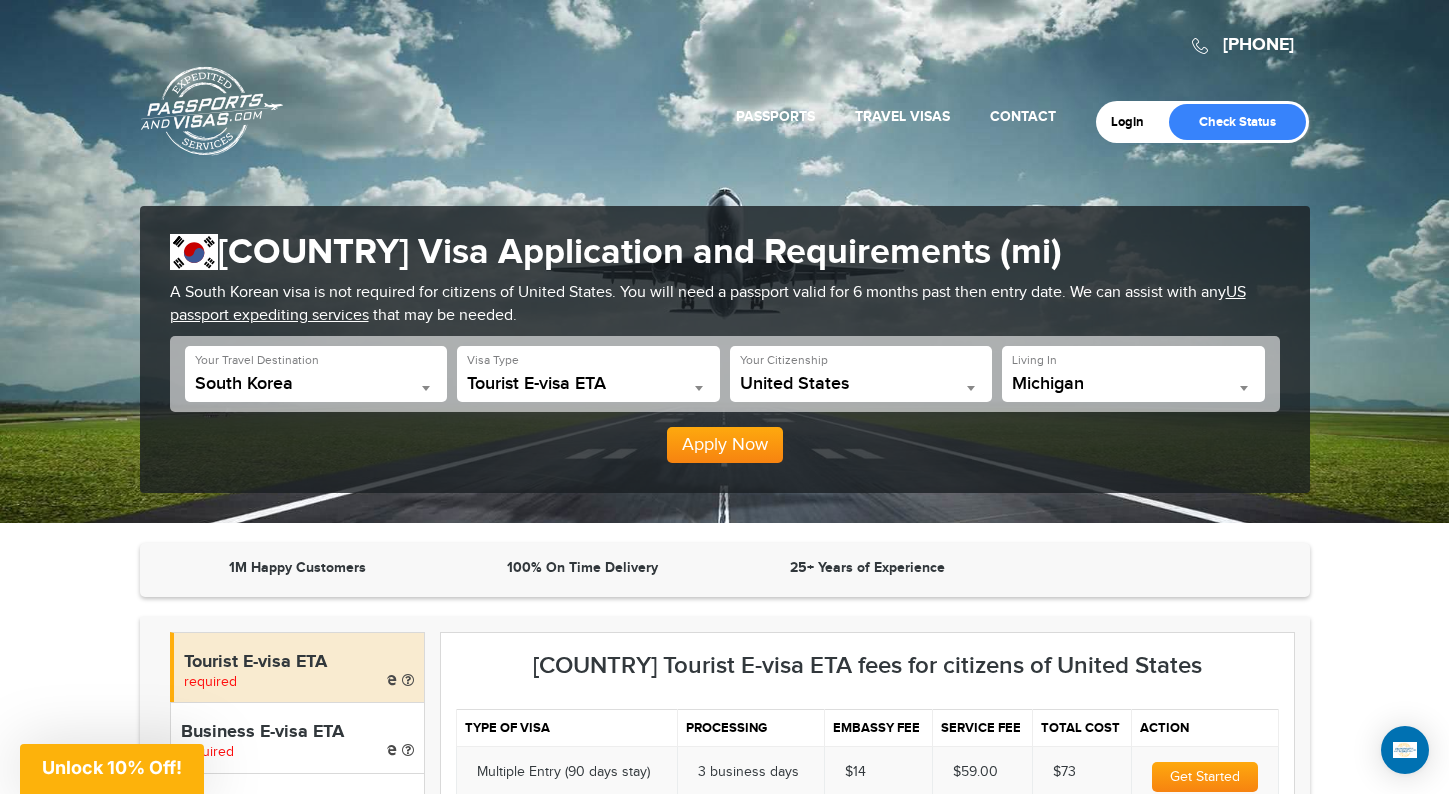 click on "**********" at bounding box center (588, 374) 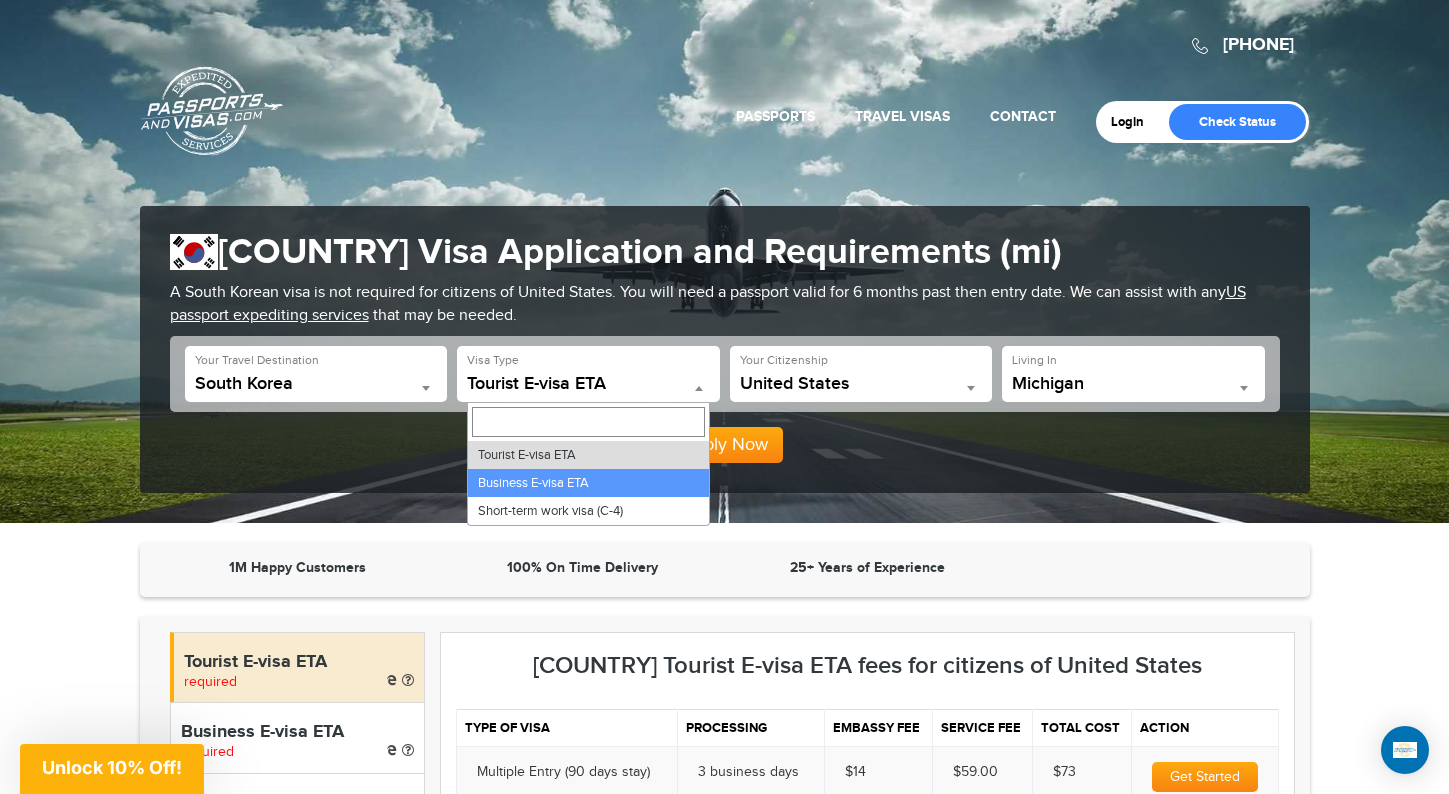 select on "*****" 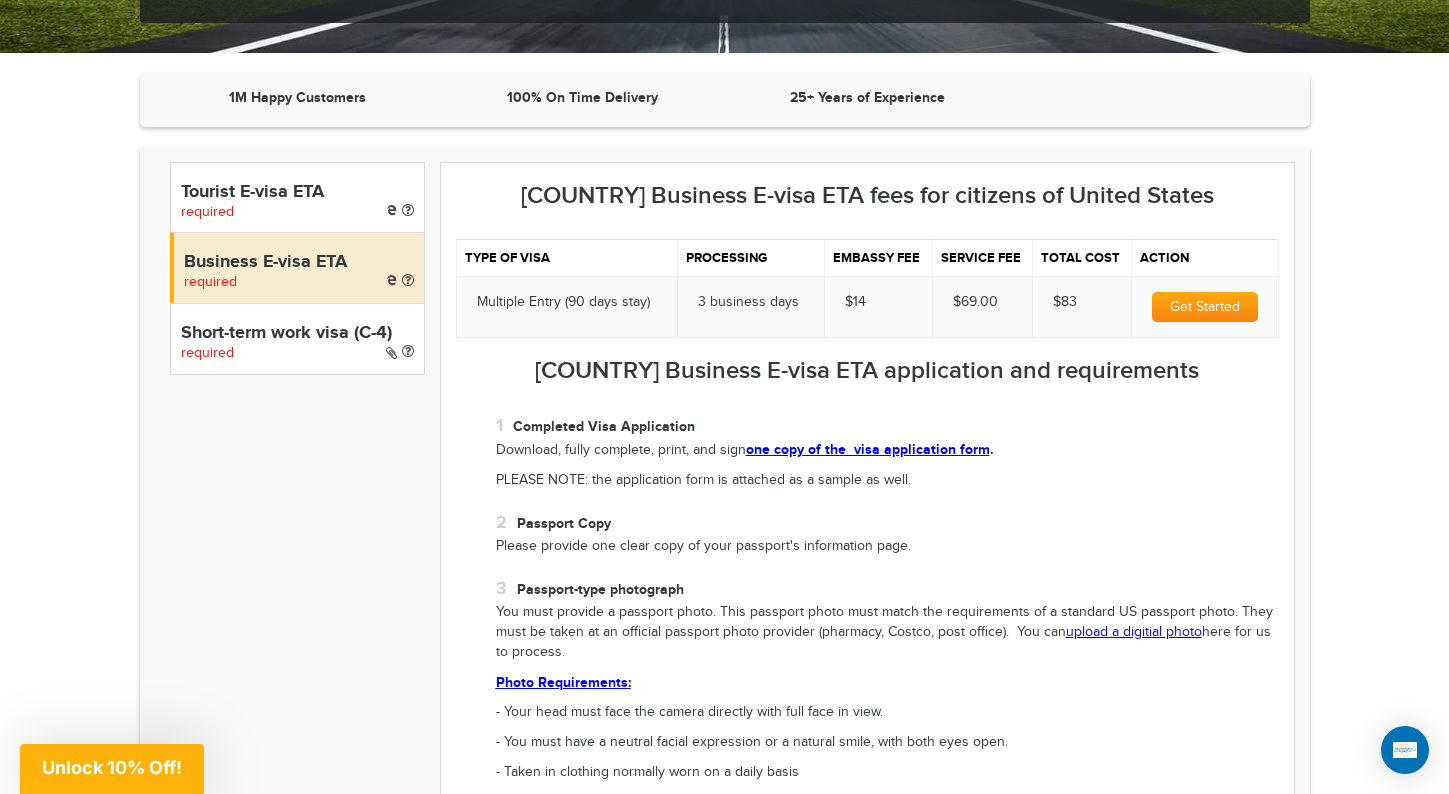 scroll, scrollTop: 468, scrollLeft: 0, axis: vertical 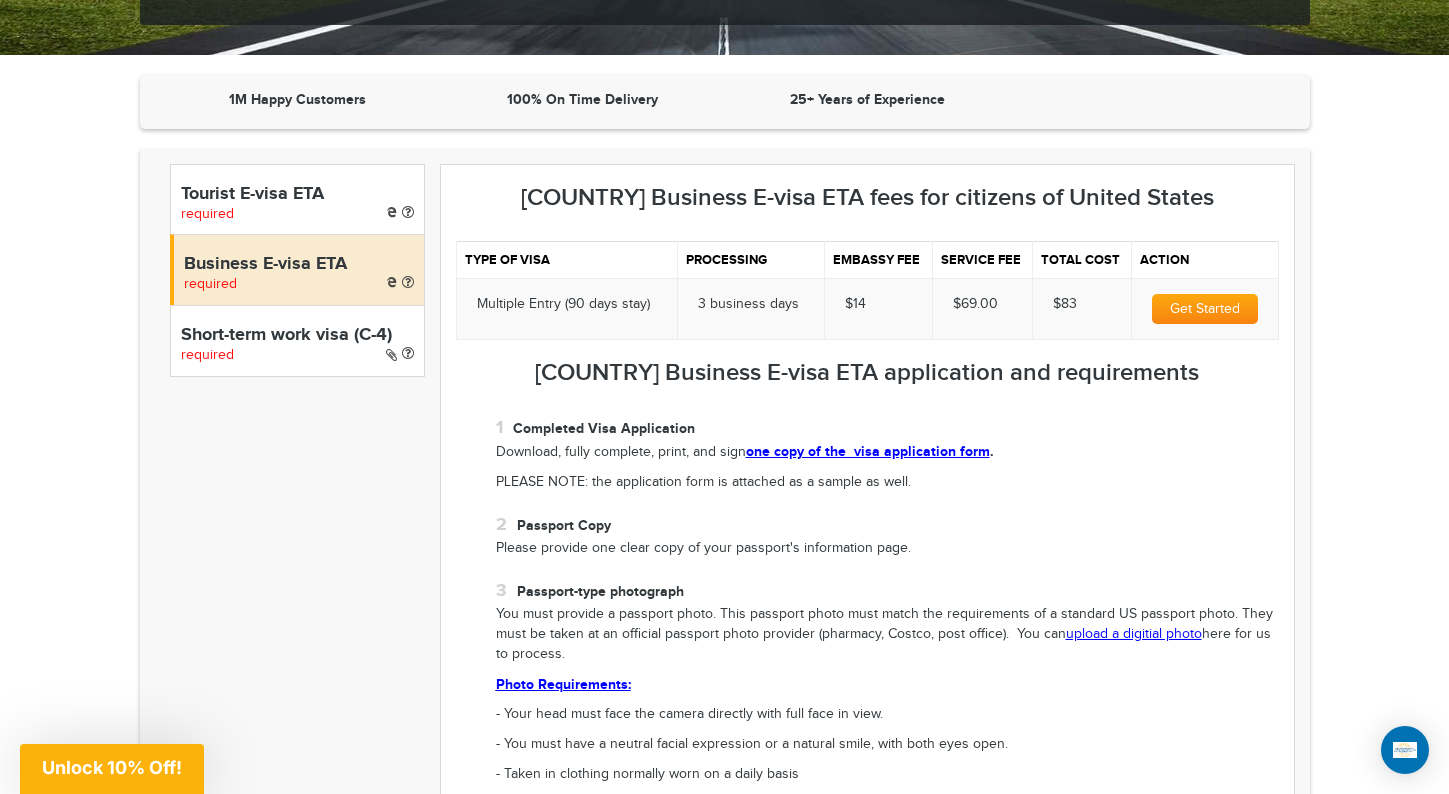 click on "1M Happy Customers
100% On Time Delivery
25+ Years of Experience" at bounding box center (725, 102) 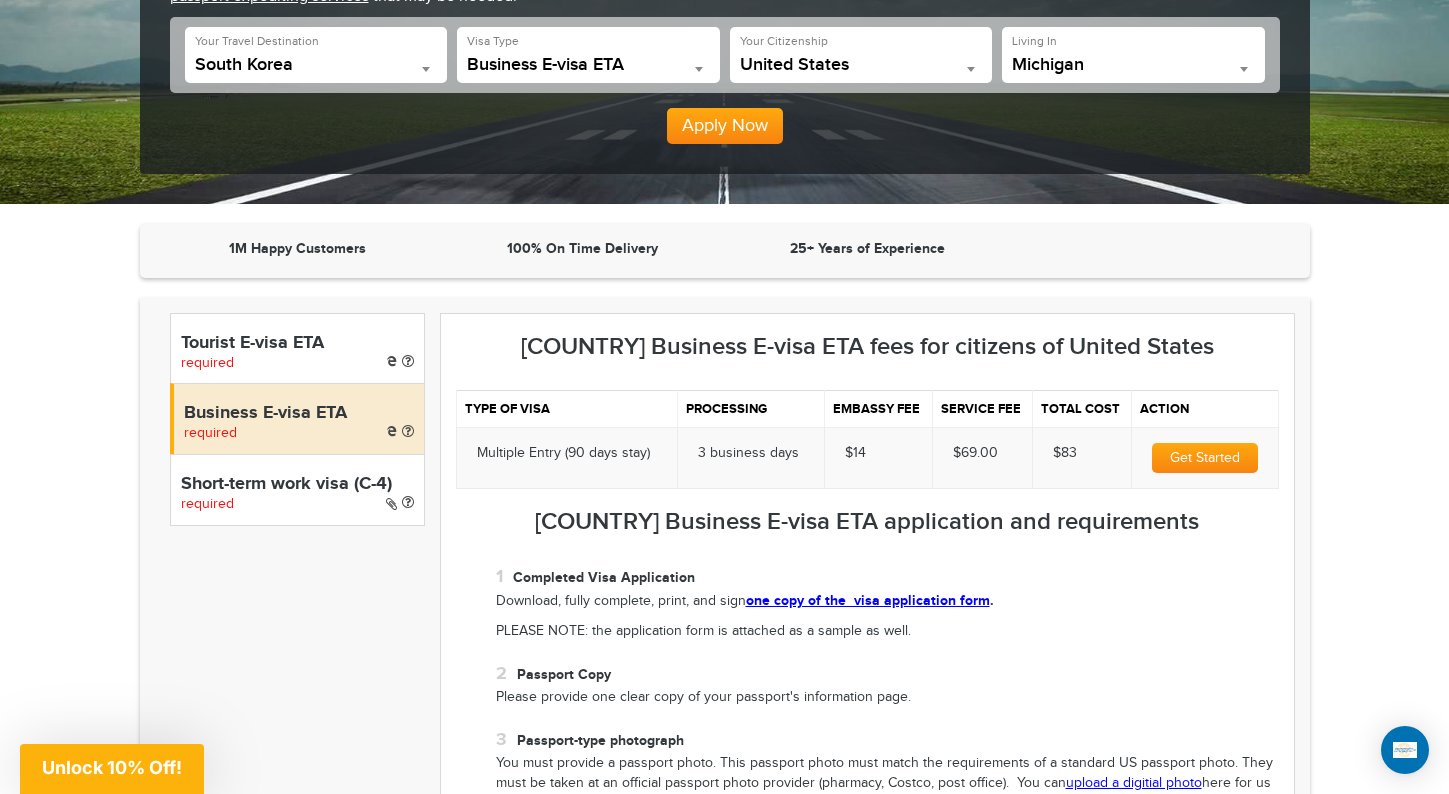 scroll, scrollTop: 320, scrollLeft: 0, axis: vertical 